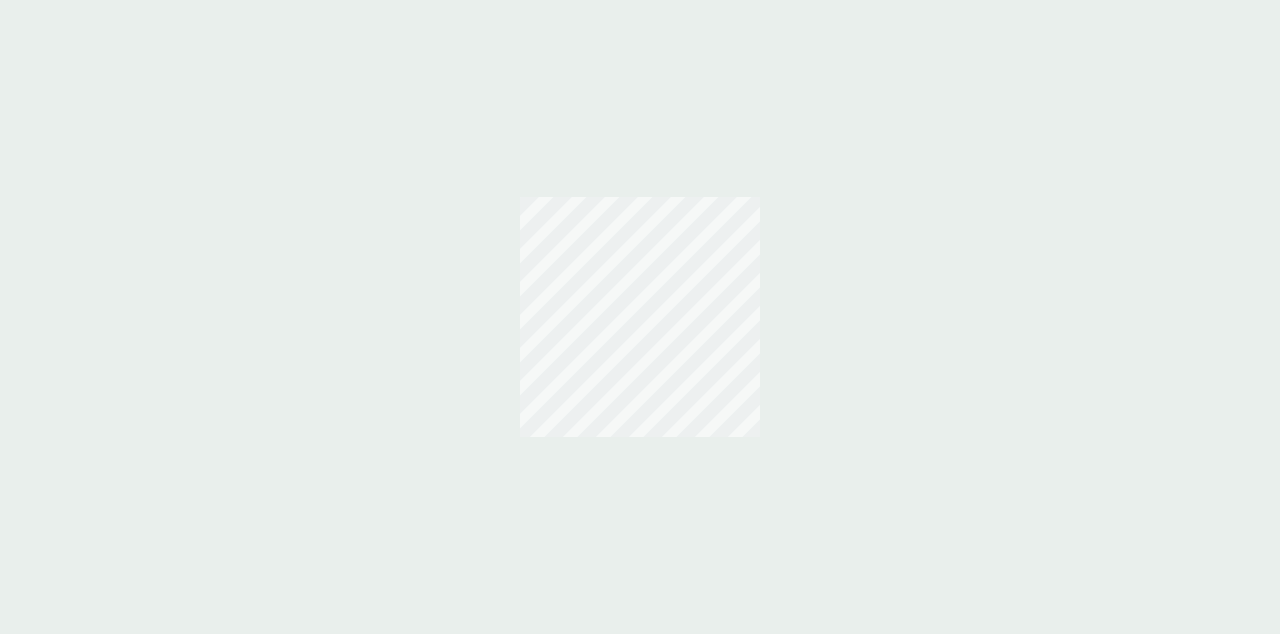 scroll, scrollTop: 0, scrollLeft: 0, axis: both 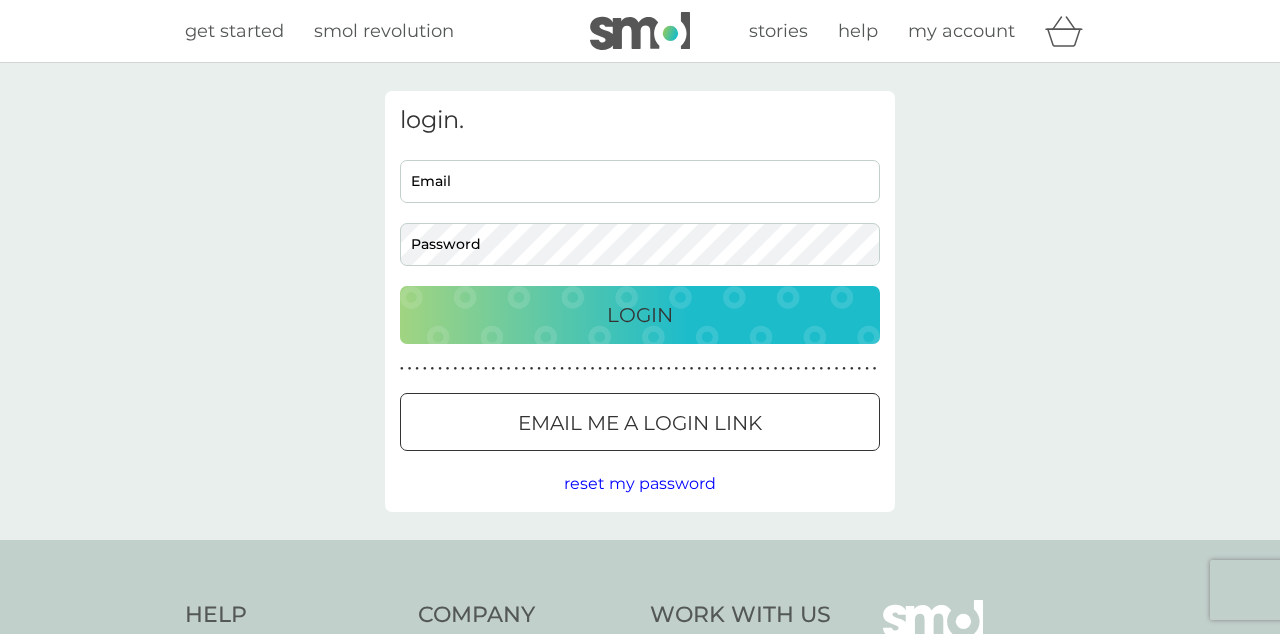 click on "Email" at bounding box center (640, 181) 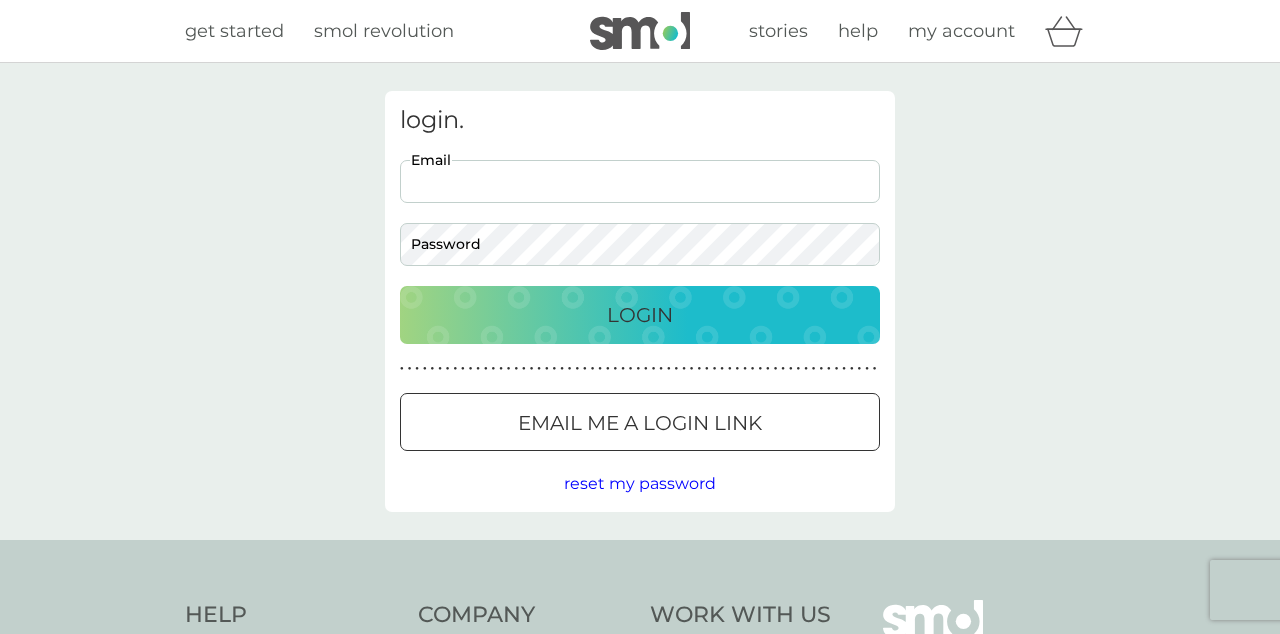 scroll, scrollTop: 0, scrollLeft: 0, axis: both 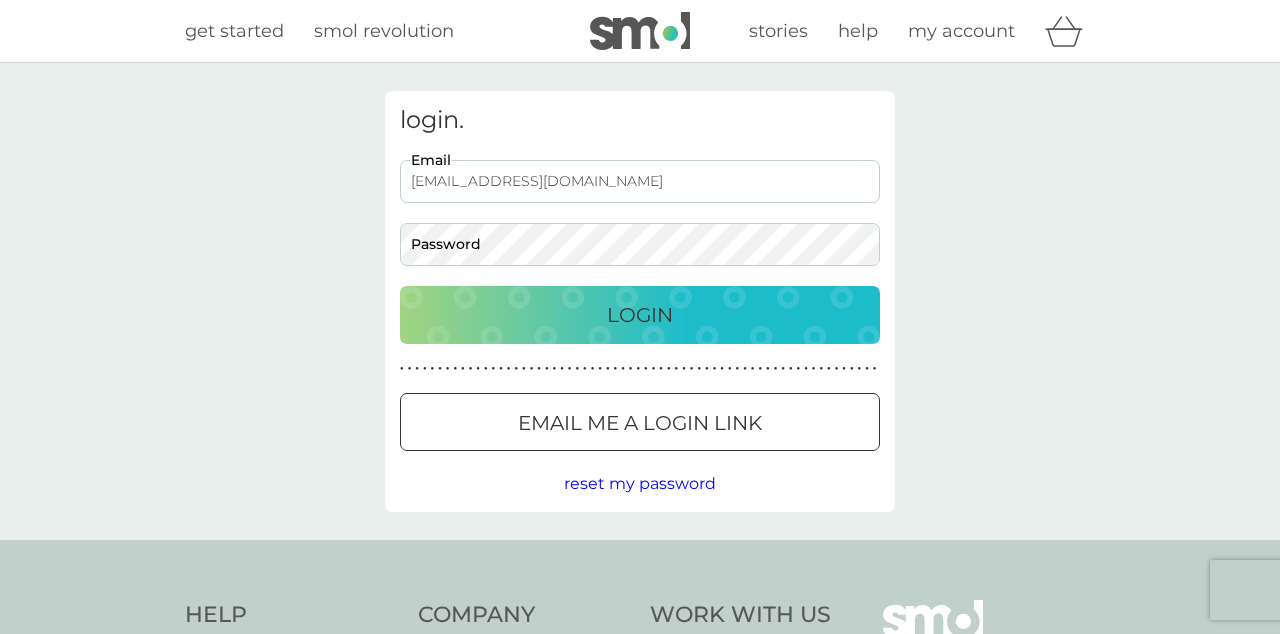 click on "Login" at bounding box center (640, 315) 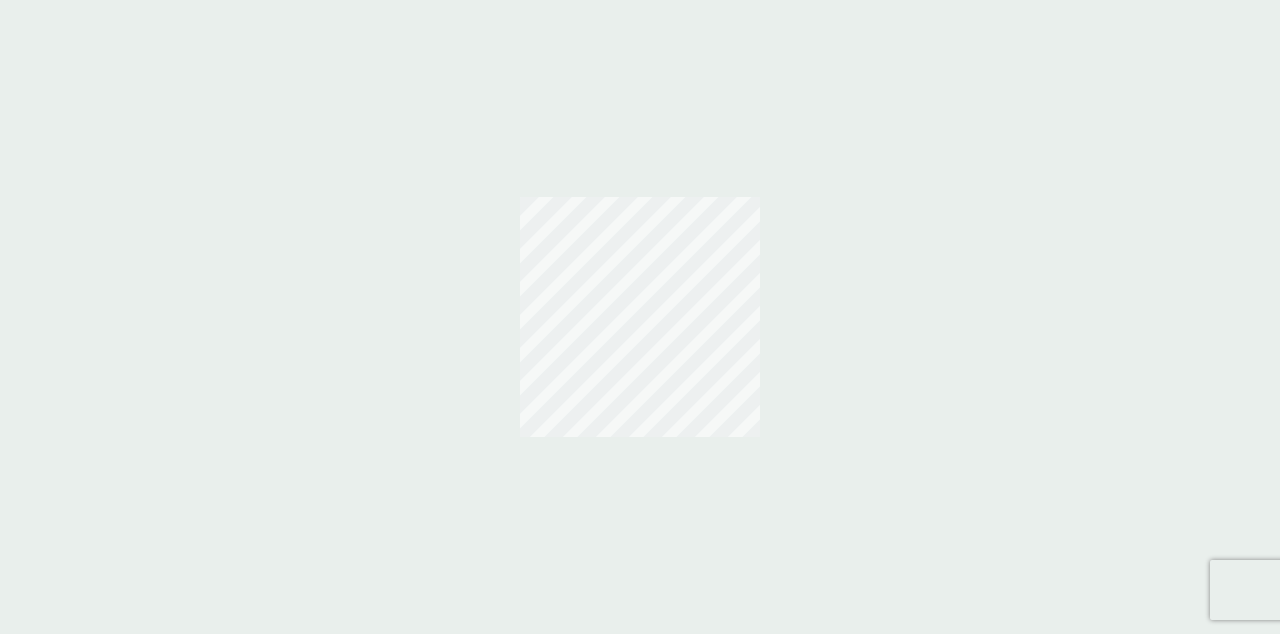 scroll, scrollTop: 0, scrollLeft: 0, axis: both 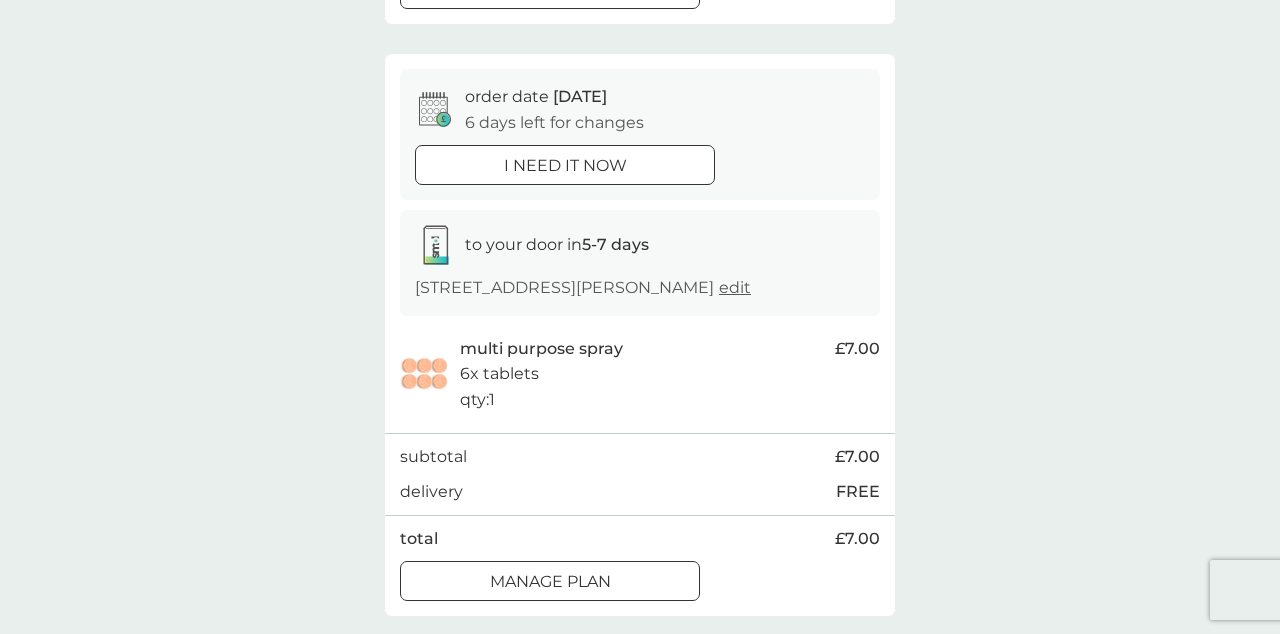 click on "Manage plan" at bounding box center (550, 582) 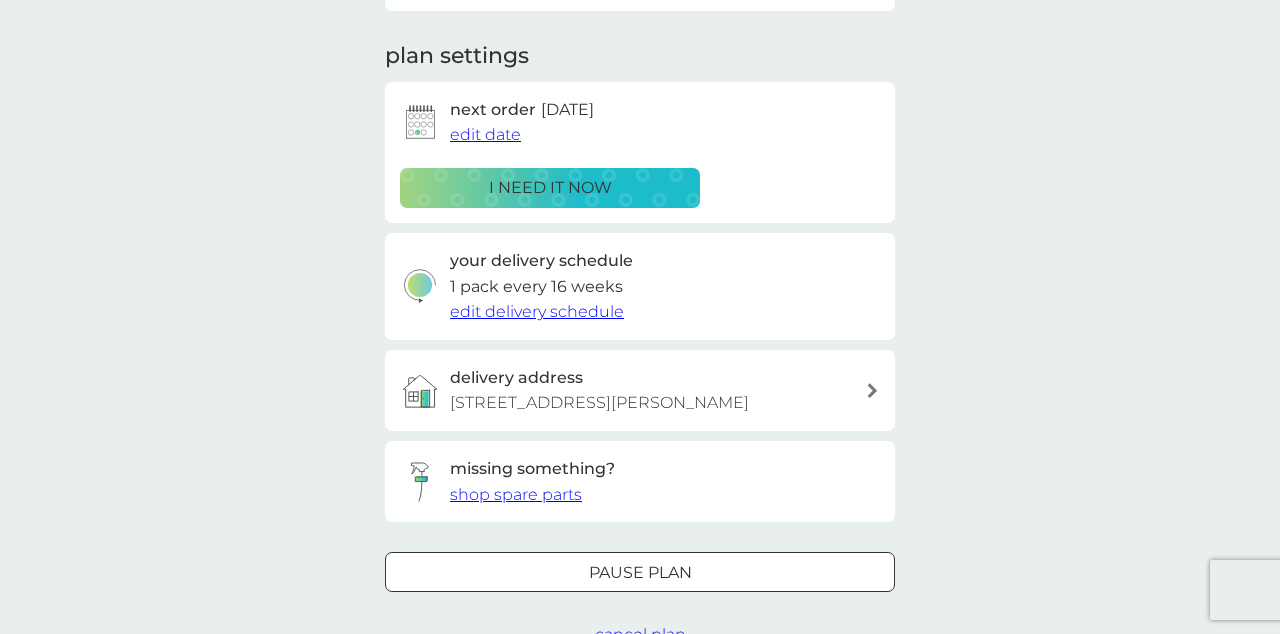 scroll, scrollTop: 258, scrollLeft: 0, axis: vertical 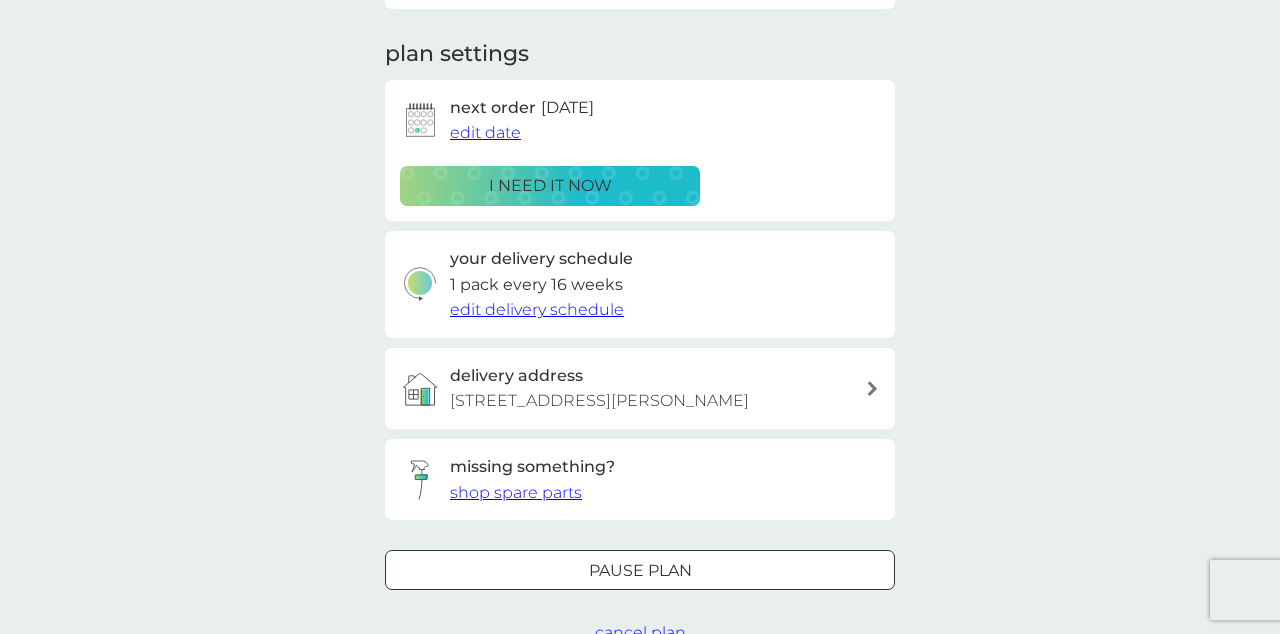 click on "Pause plan" at bounding box center (640, 571) 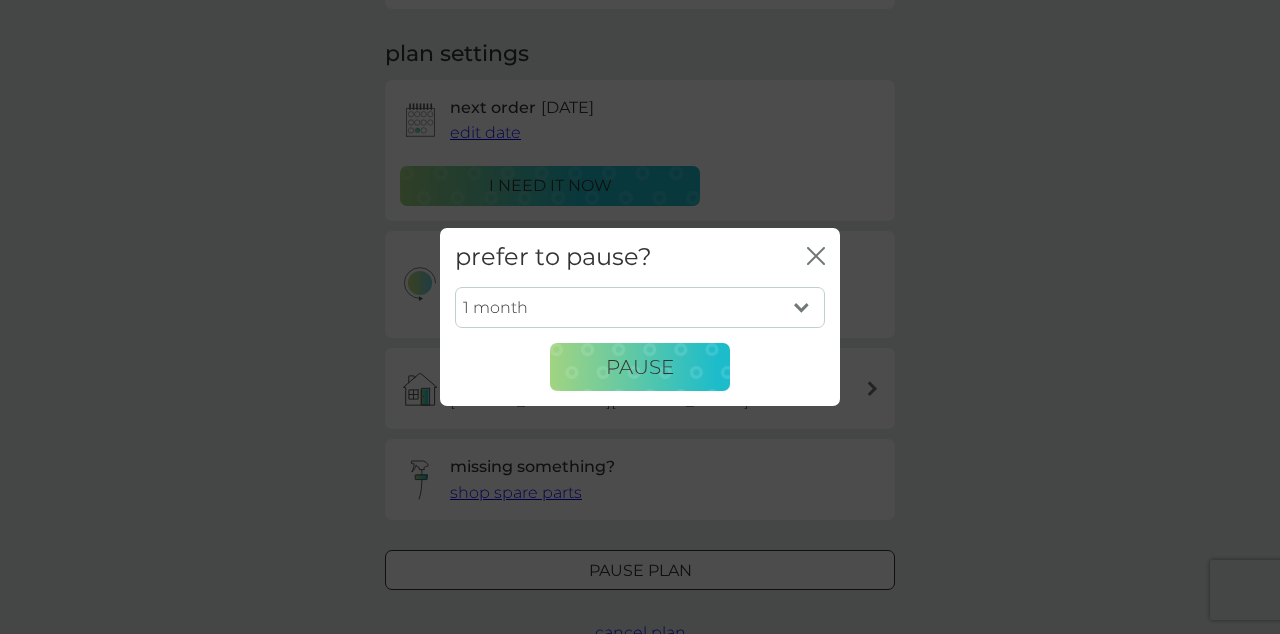click on "Pause" at bounding box center [640, 367] 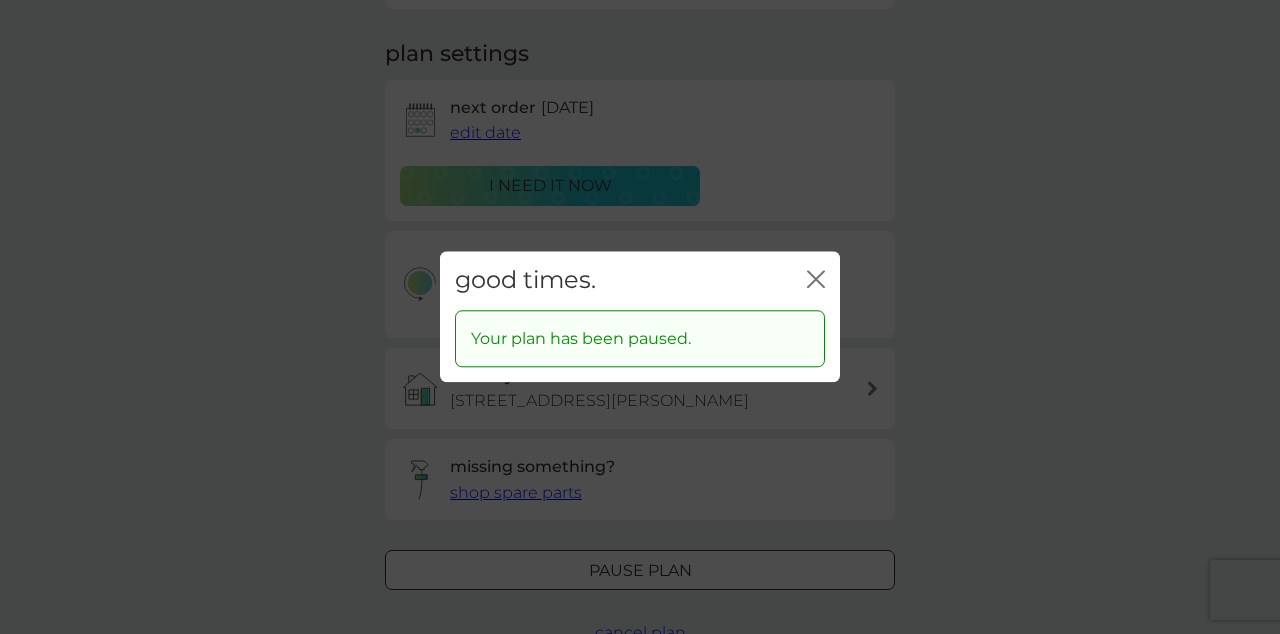 click on "close" 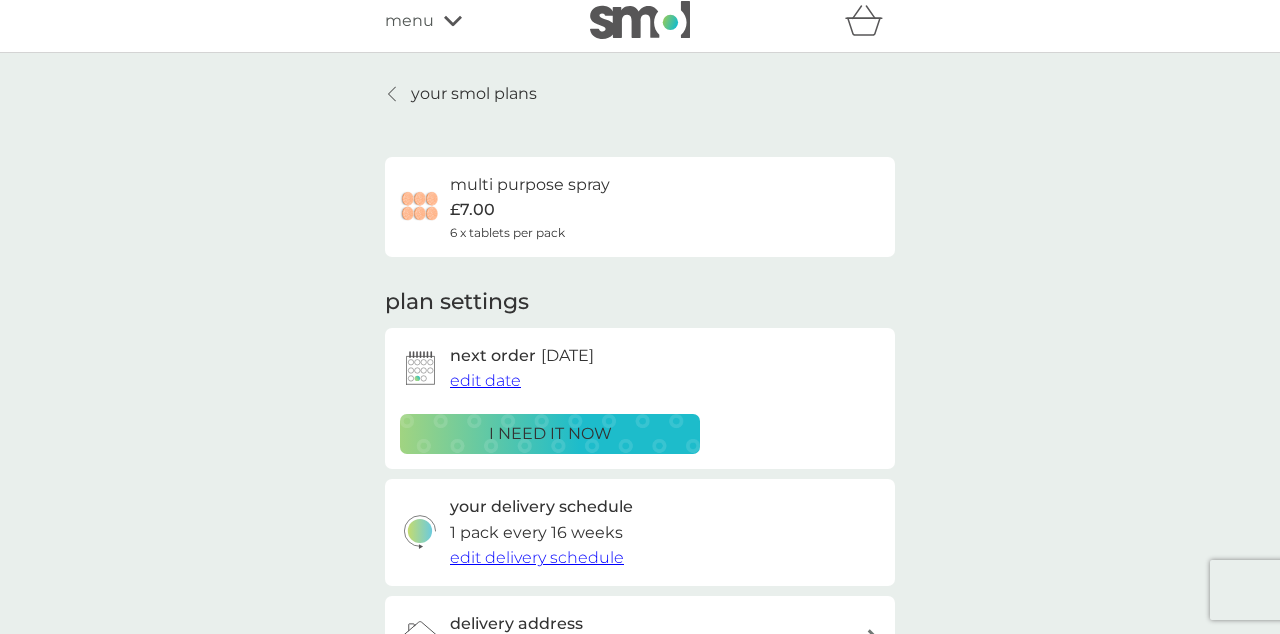scroll, scrollTop: 0, scrollLeft: 0, axis: both 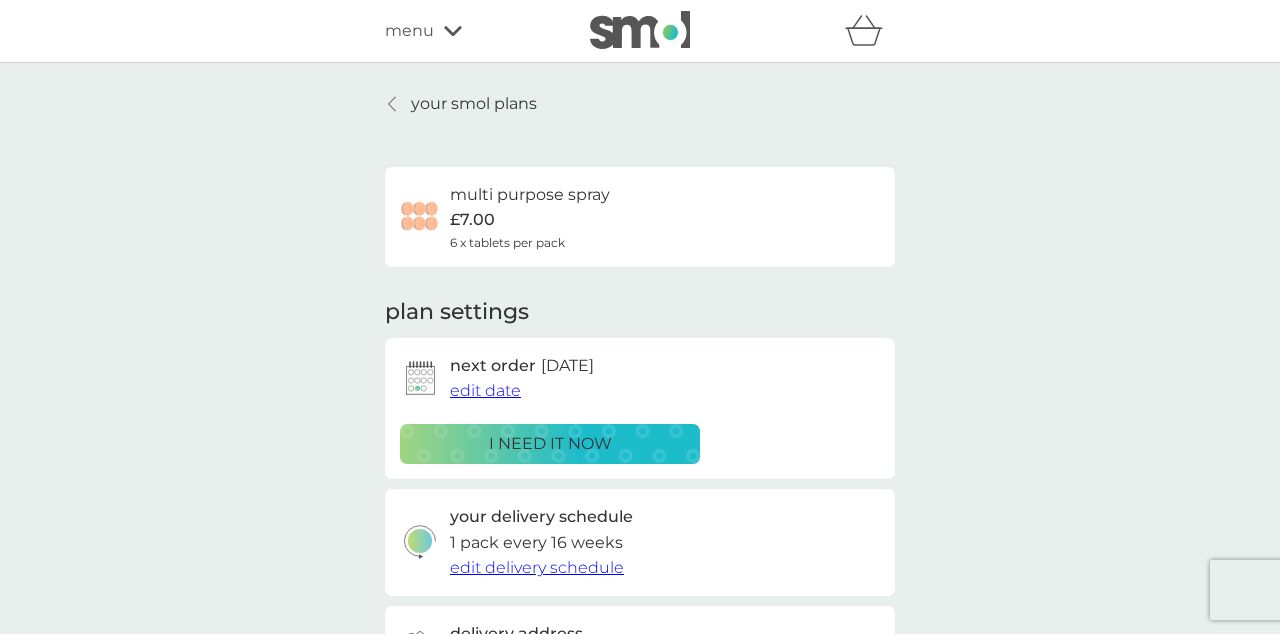 click on "your smol plans" at bounding box center (461, 104) 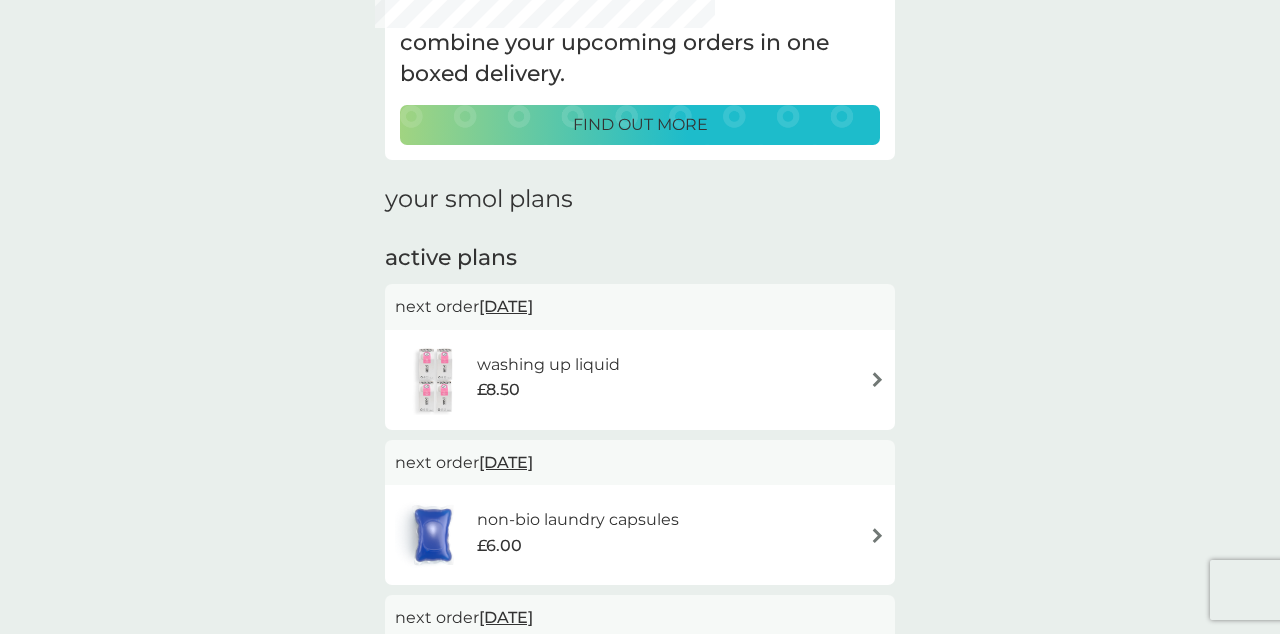 scroll, scrollTop: 154, scrollLeft: 0, axis: vertical 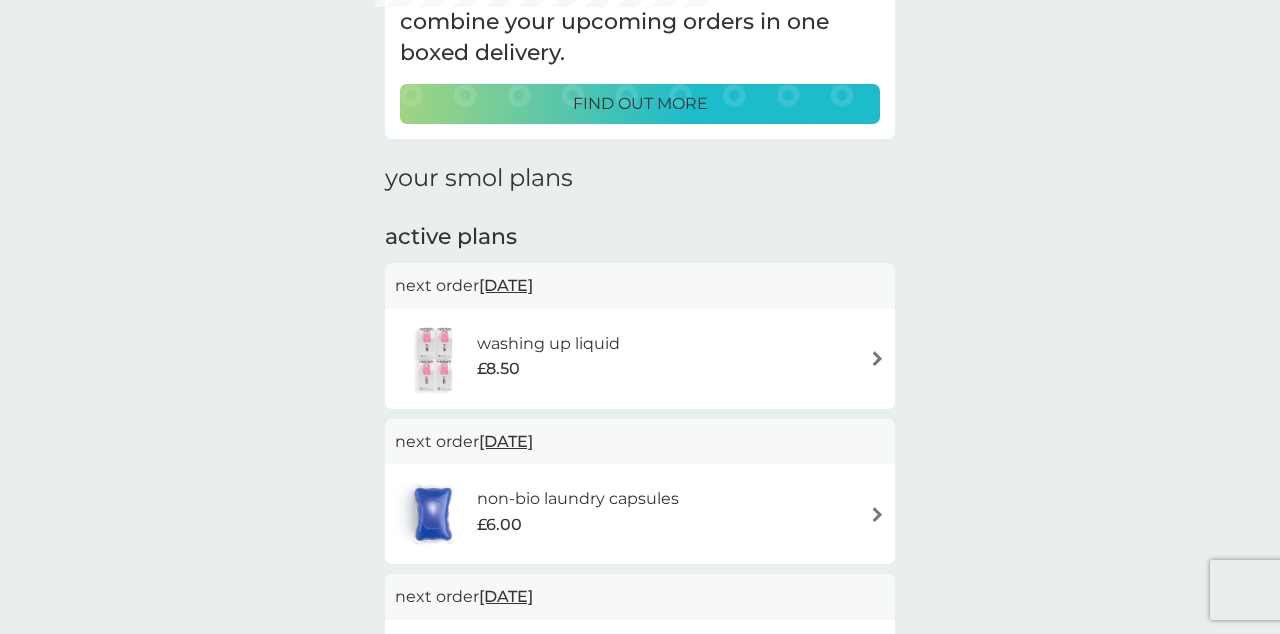 click on "find out more" at bounding box center (640, 104) 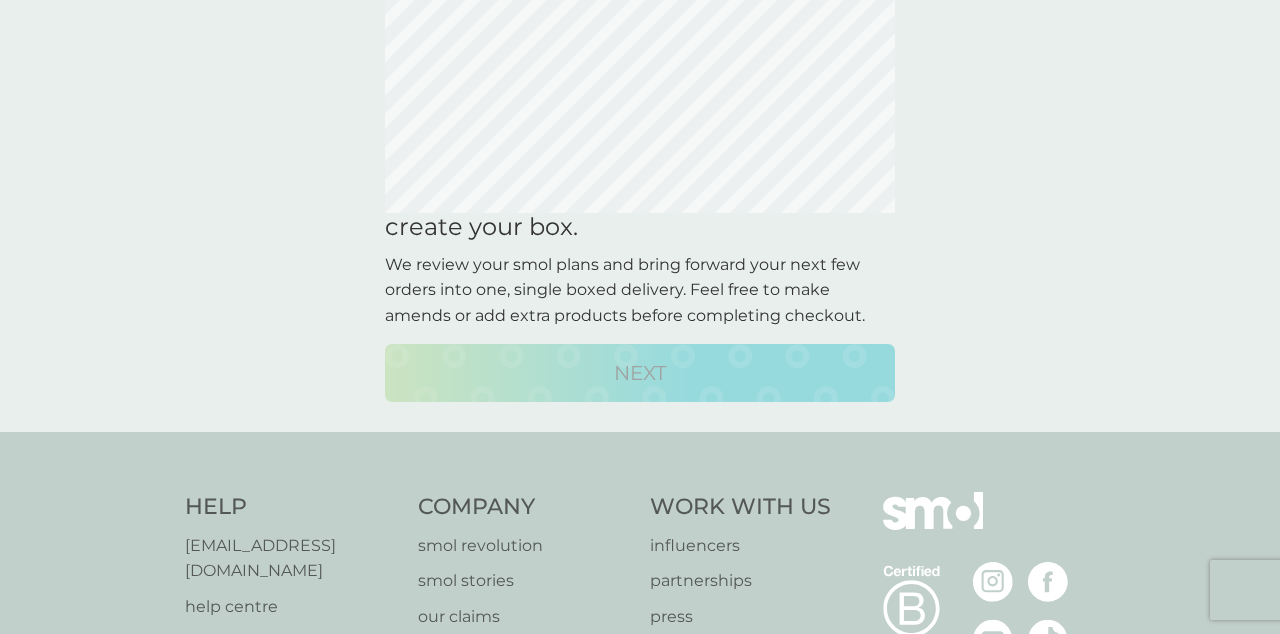 scroll, scrollTop: 0, scrollLeft: 0, axis: both 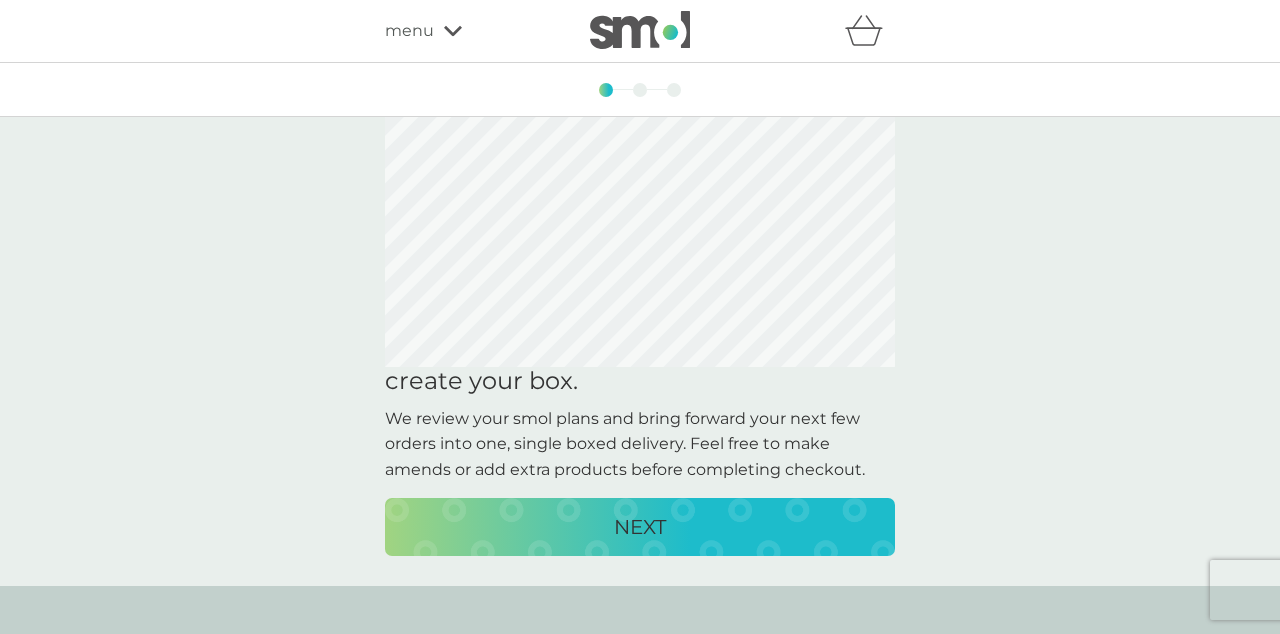 click on "NEXT" at bounding box center (640, 527) 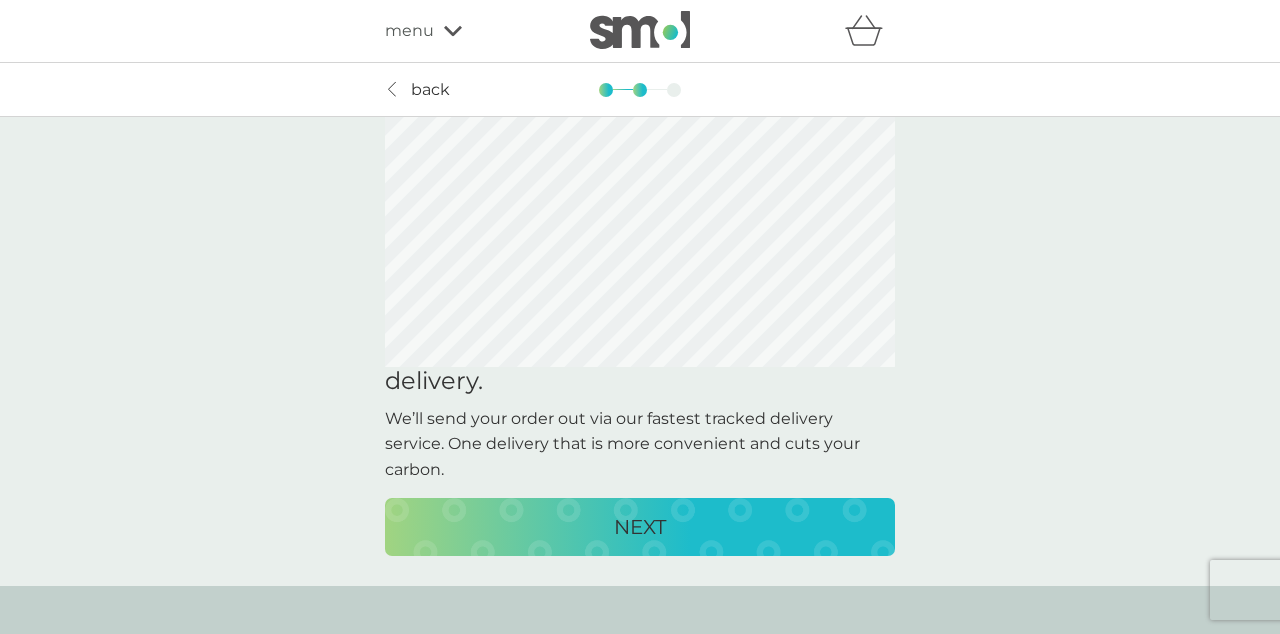 click on "NEXT" at bounding box center (640, 527) 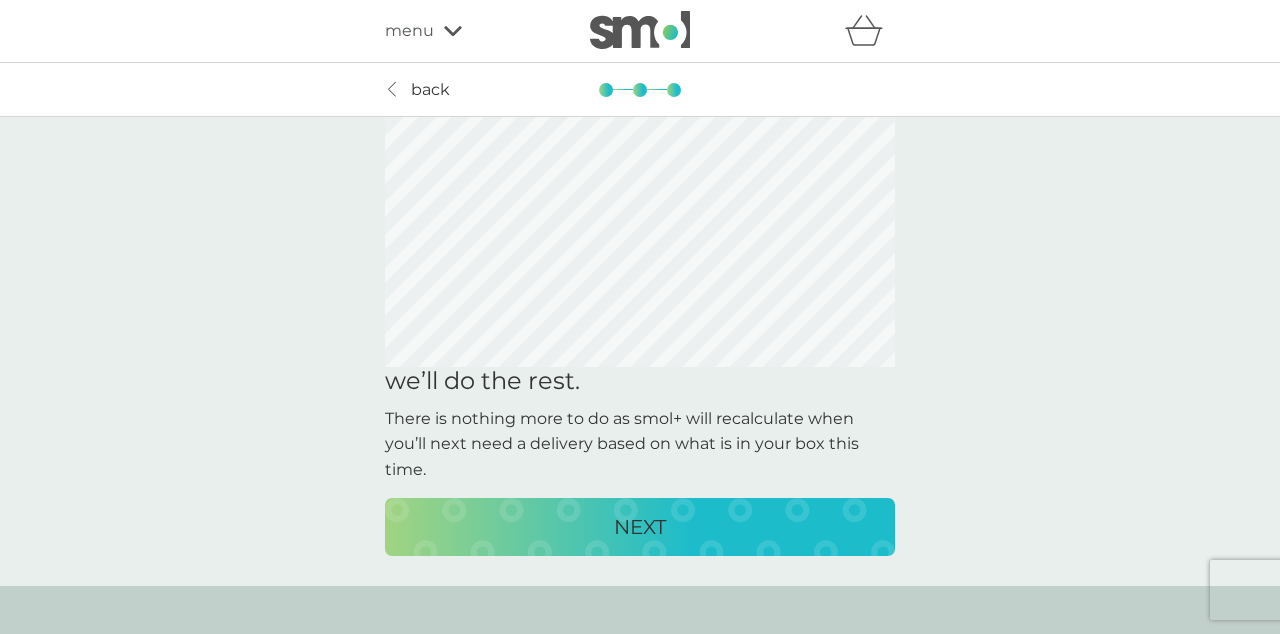 click on "NEXT" at bounding box center (640, 527) 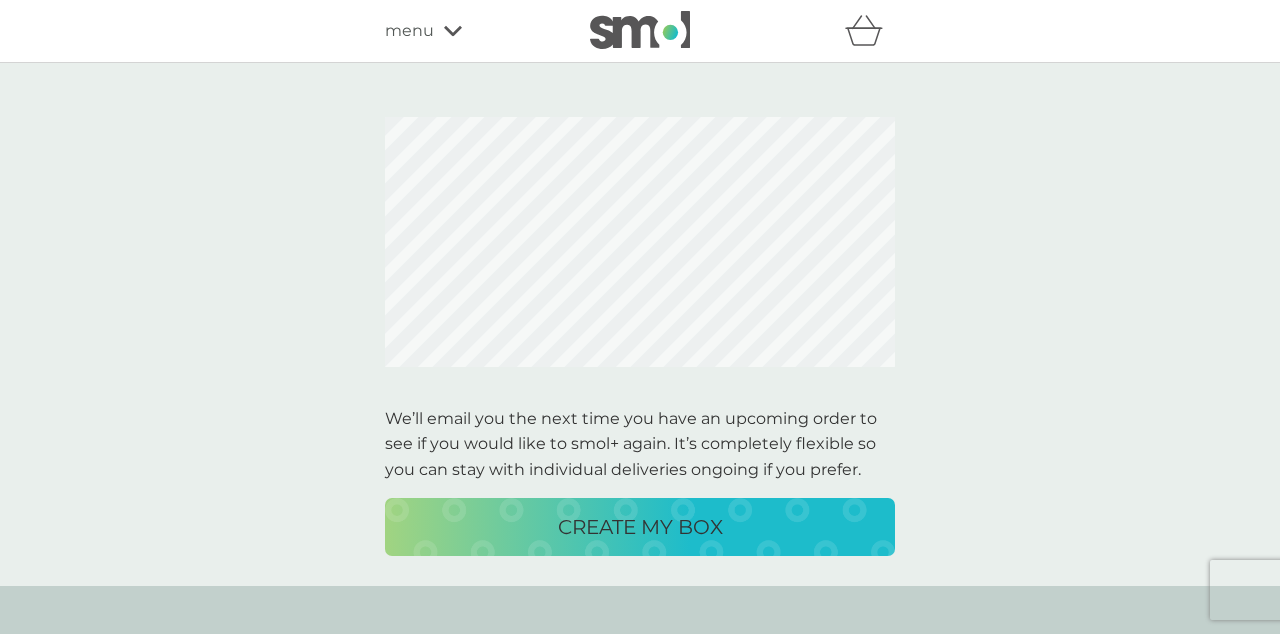 click on "CREATE MY BOX" at bounding box center (640, 527) 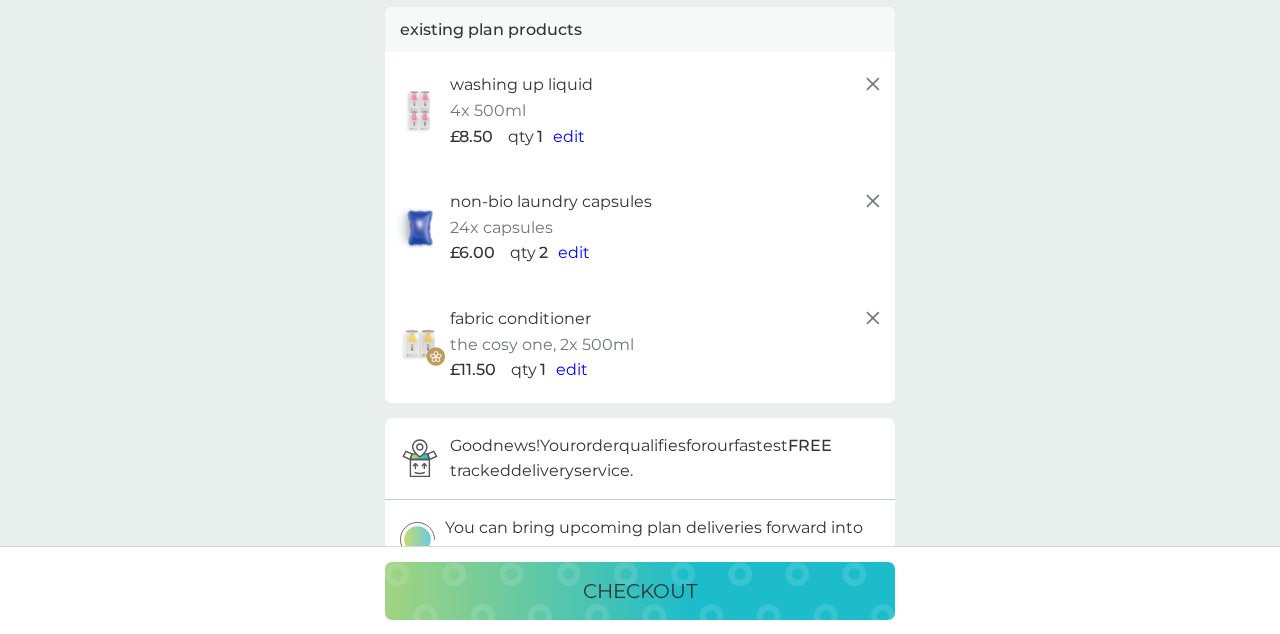 scroll, scrollTop: 130, scrollLeft: 0, axis: vertical 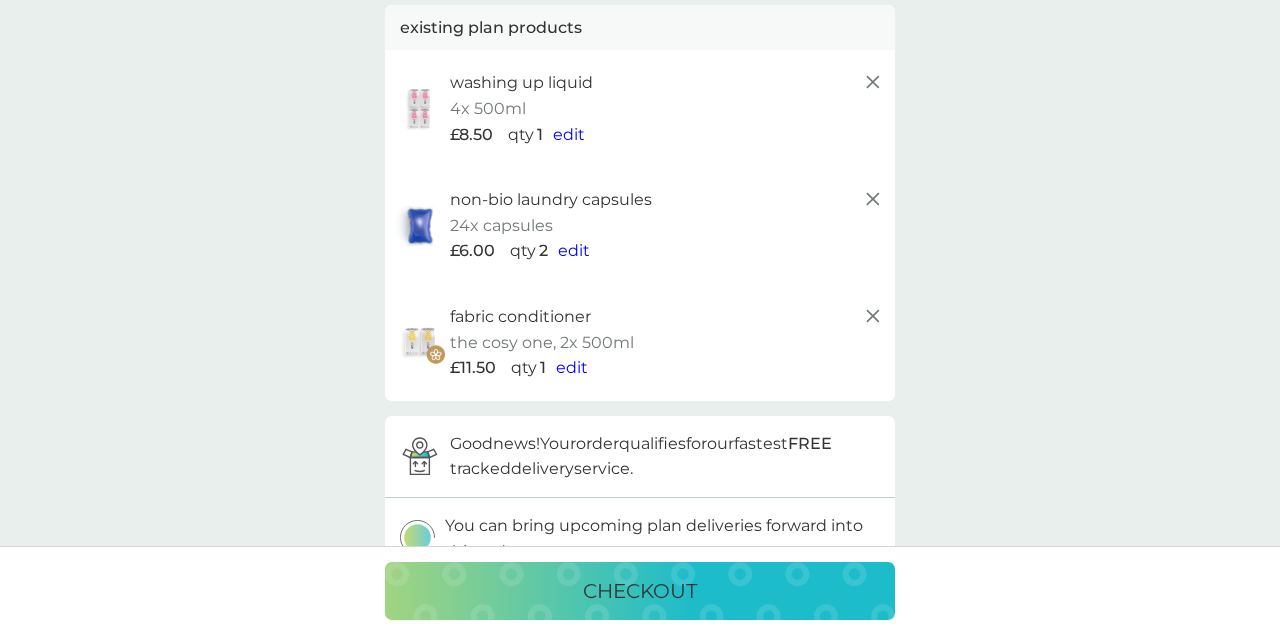 click on "bring deliveries forward" at bounding box center (640, 600) 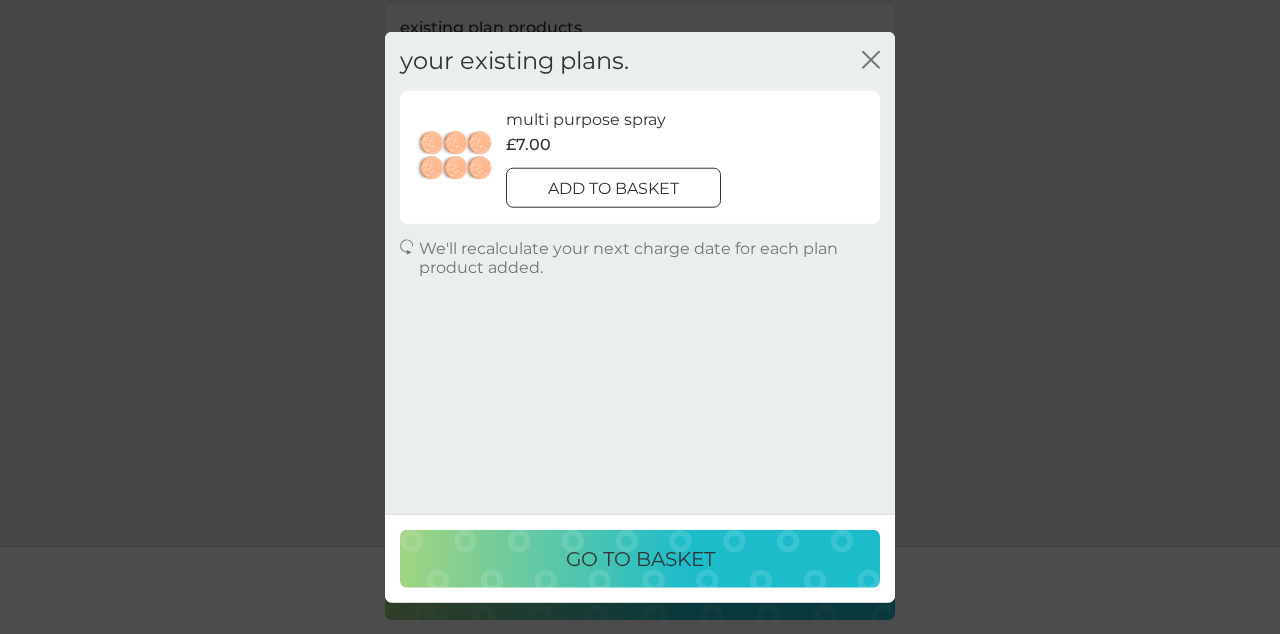 click on "close" at bounding box center (871, 61) 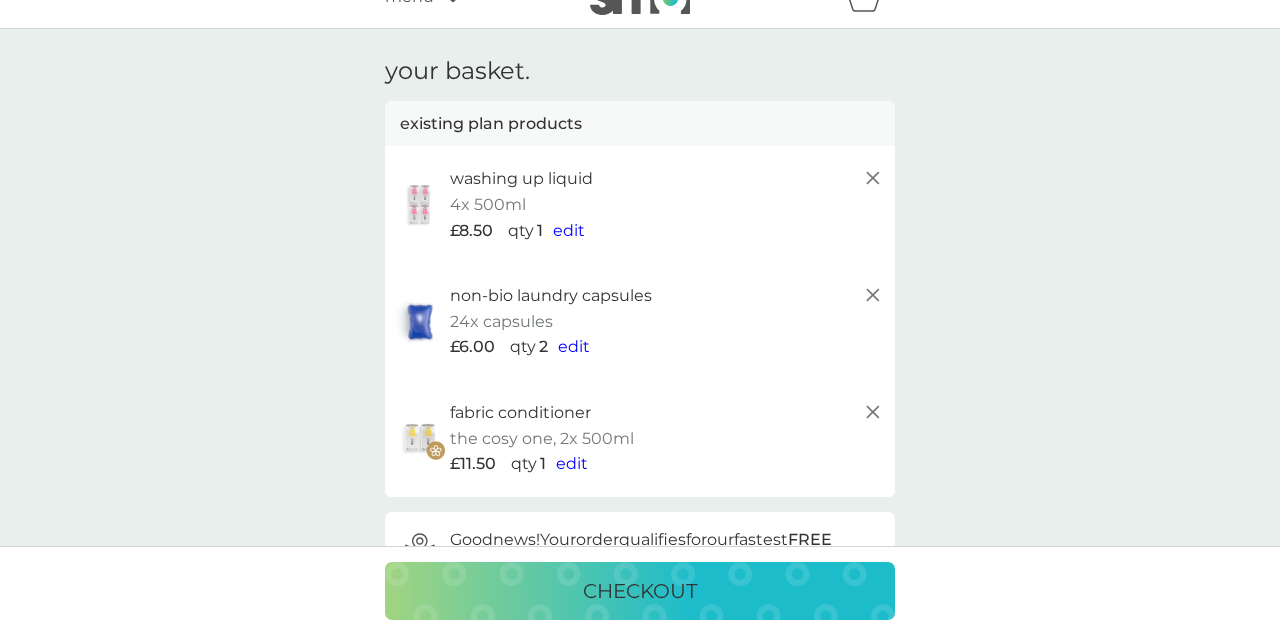 scroll, scrollTop: 32, scrollLeft: 0, axis: vertical 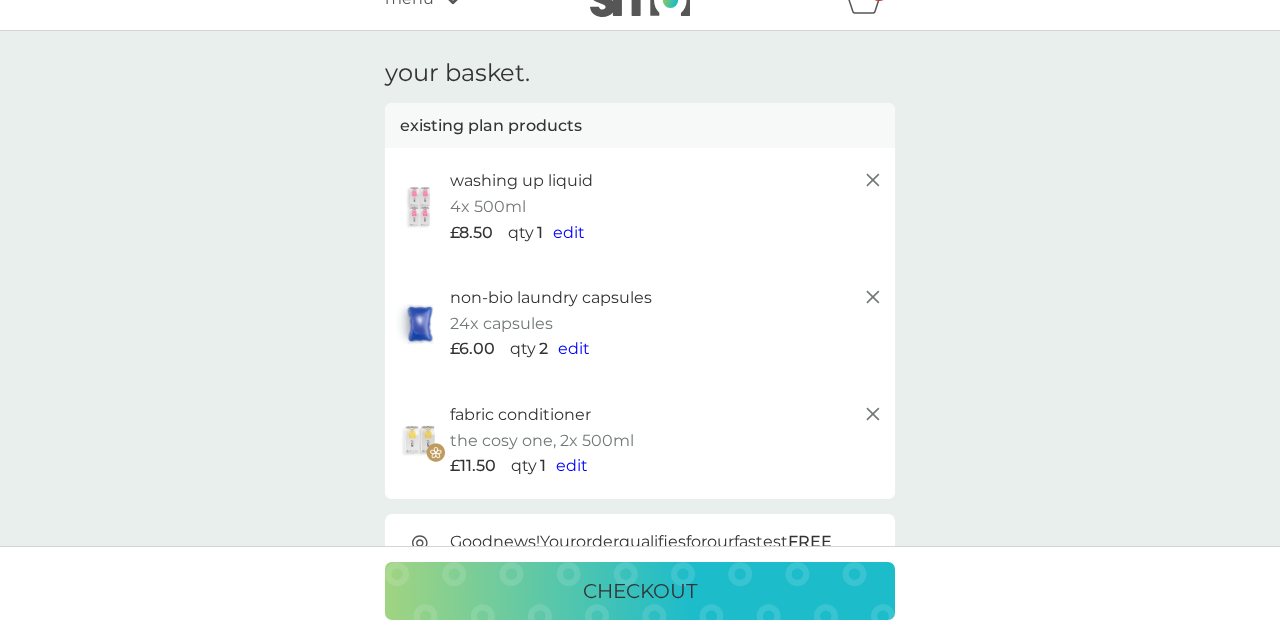 click on "your basket. existing plan products washing up liquid 4x 500ml £8.50 qty 1 edit non-bio laundry capsules 24x capsules £6.00 qty 2 edit fabric conditioner the cosy one, 2x 500ml £11.50 qty 1 edit proceed to checkout Good  news!  Your  order  qualifies  for  our  fastest  FREE   tracked  delivery  service.  You can bring upcoming plan deliveries forward into this order. bring deliveries forward add more products we   donate 1 wash   to The Hygiene Bank charity with every laundry or dishwash FREE trial. Delivery FREE Total to pay £32.00 your future charges. existing plans next charge date [DATE] washing up liquid 4x 500ml   £8.50 qty 1 next charge date [DATE] non-bio laundry capsules 24x capsules   £6.00 qty 1 next charge date [DATE] fabric conditioner the cosy one, 2x 500ml   £11.50 qty 1 checkout" at bounding box center [640, 800] 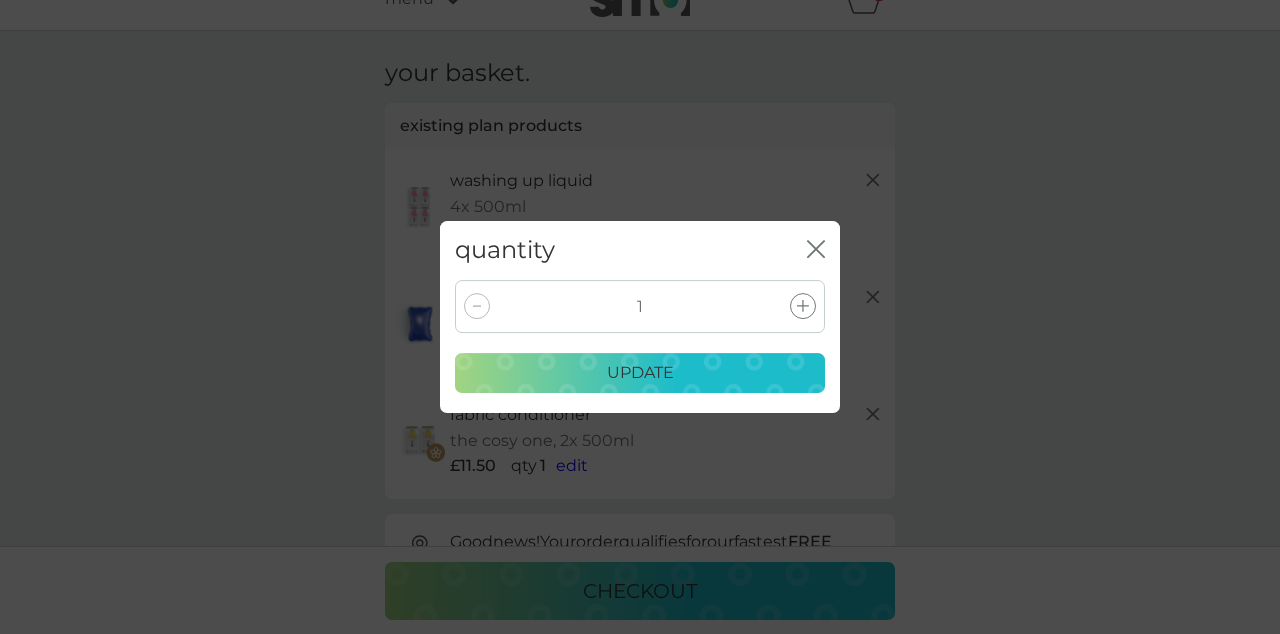click on "close" 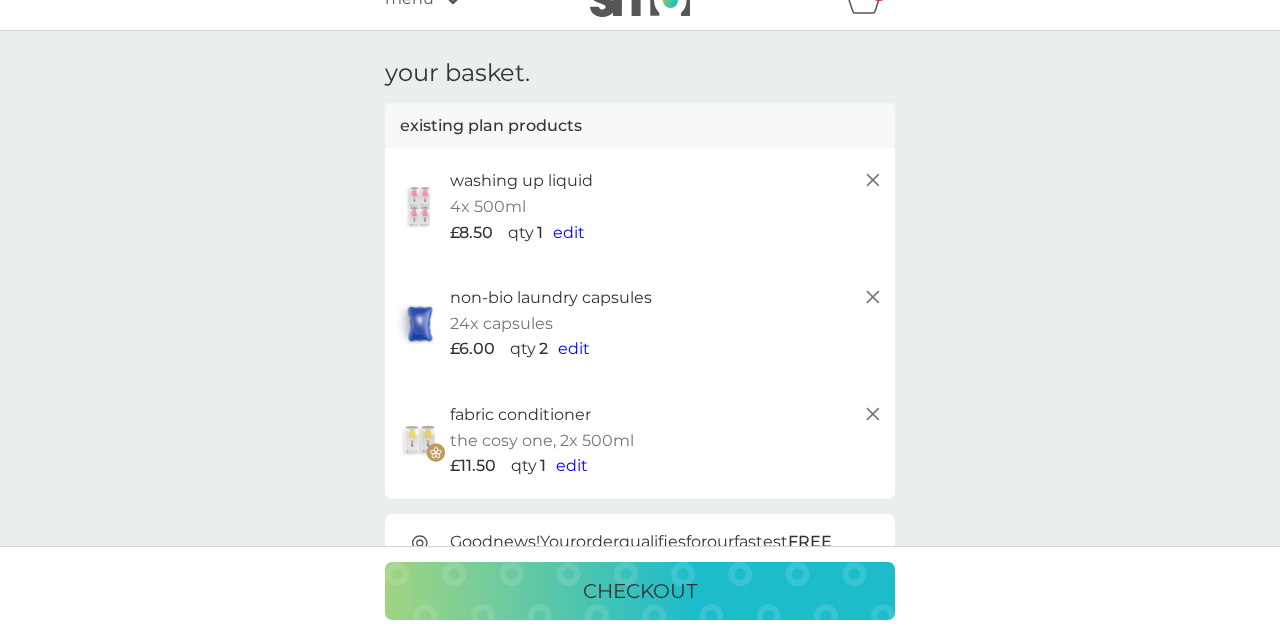 click on "checkout" at bounding box center (640, 591) 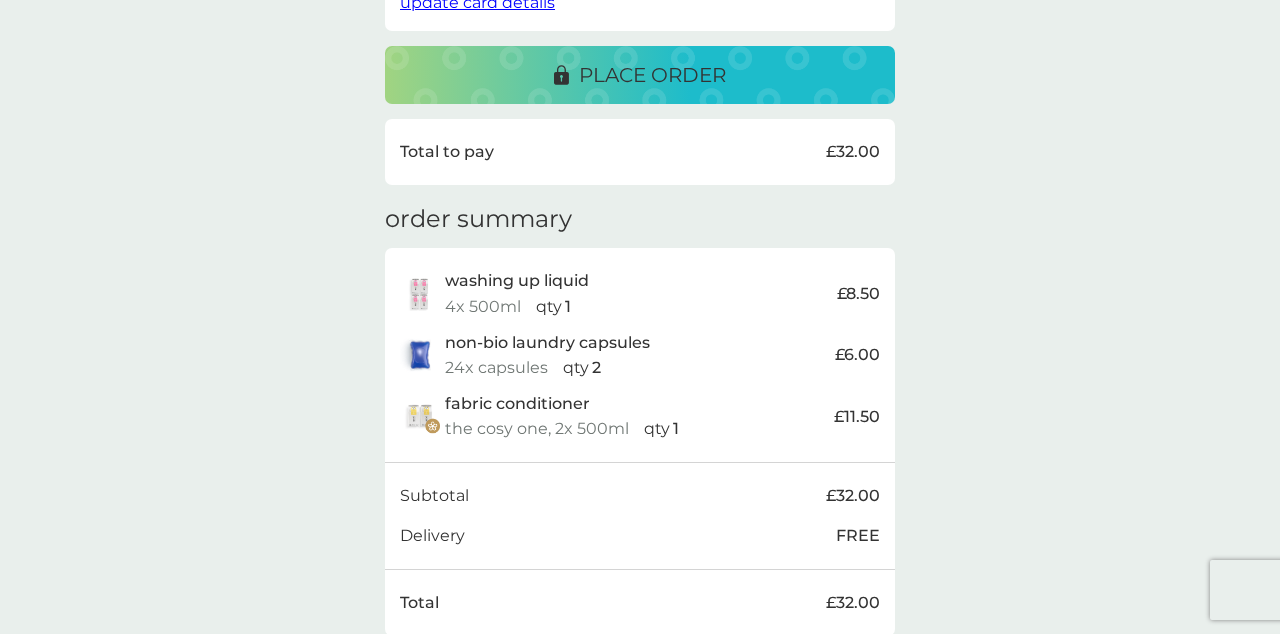 scroll, scrollTop: 558, scrollLeft: 0, axis: vertical 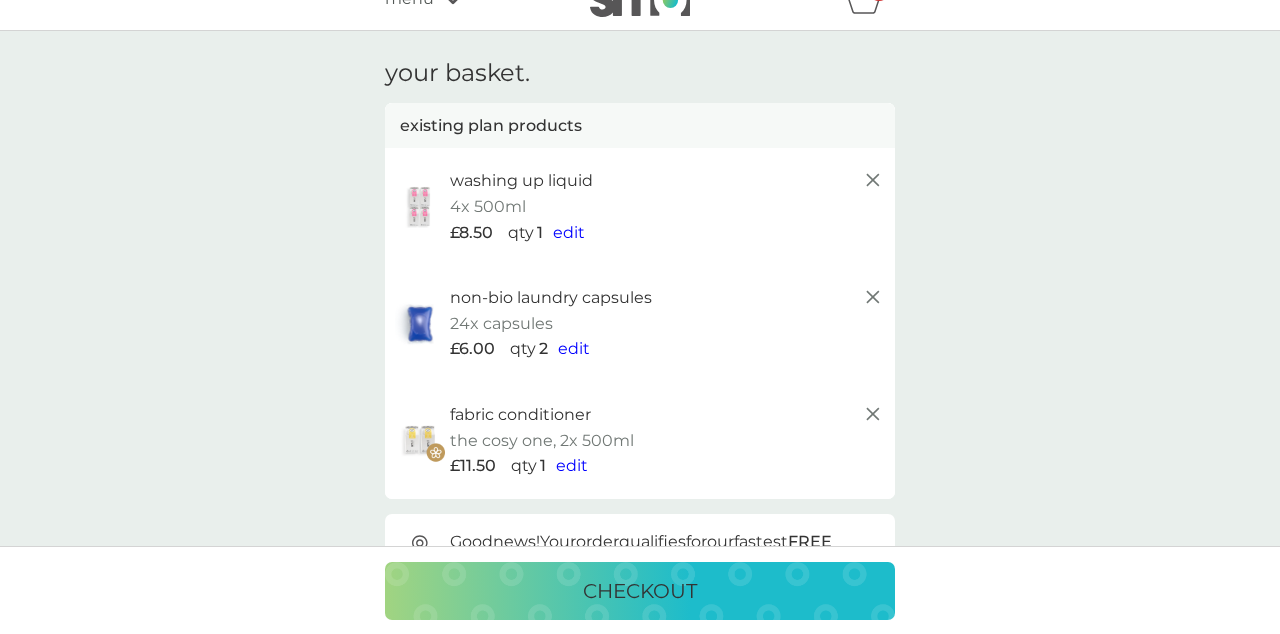 click 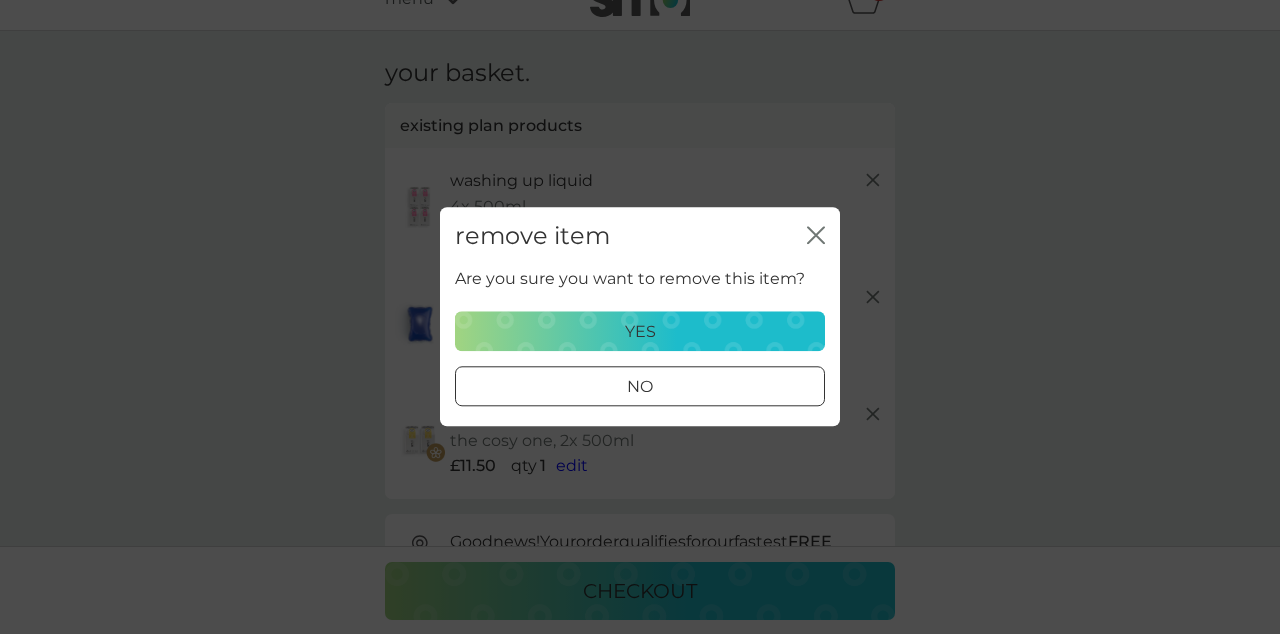click on "yes" at bounding box center [640, 332] 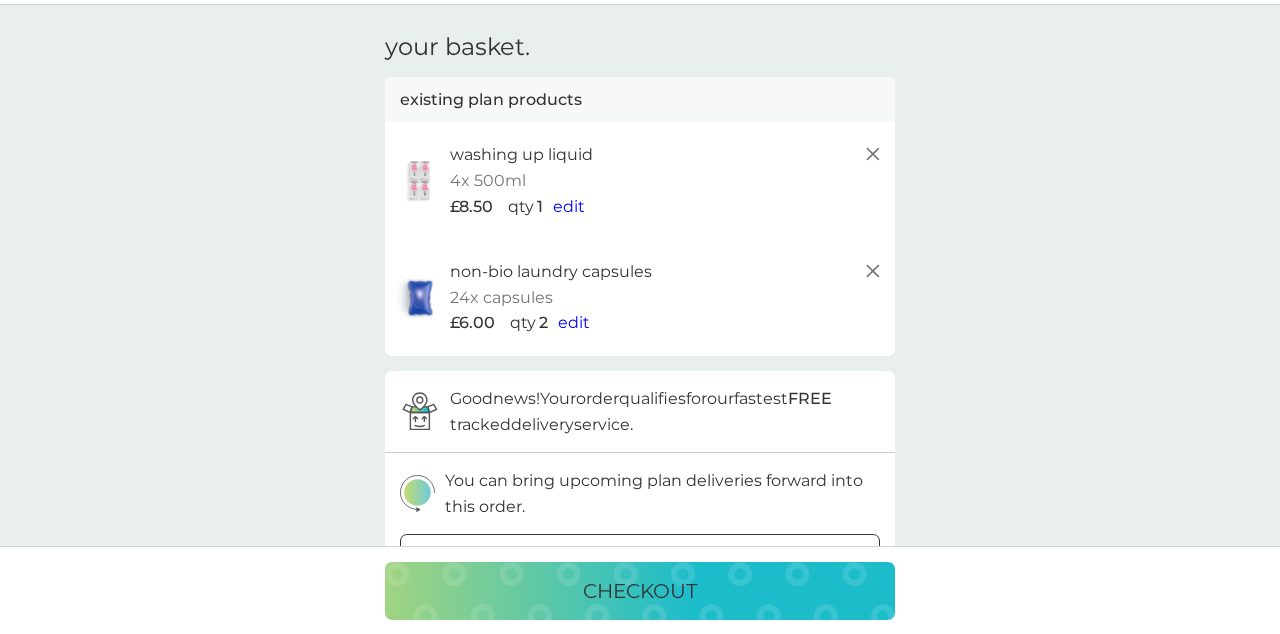 scroll, scrollTop: 43, scrollLeft: 0, axis: vertical 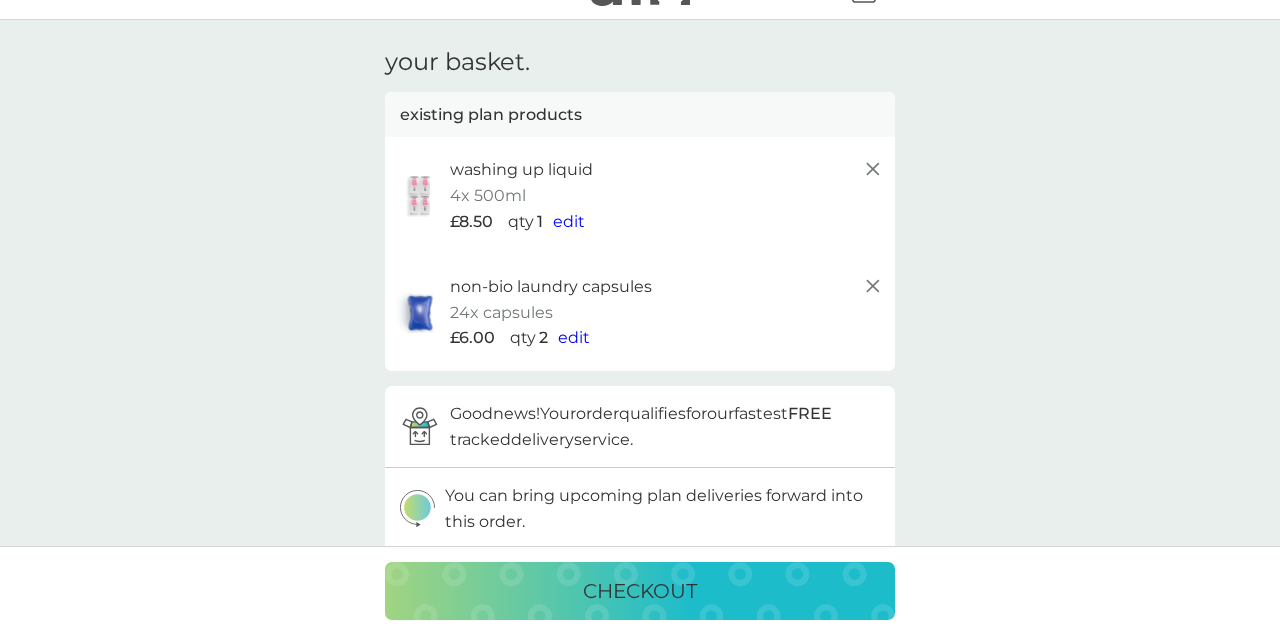 click on "checkout" at bounding box center (640, 591) 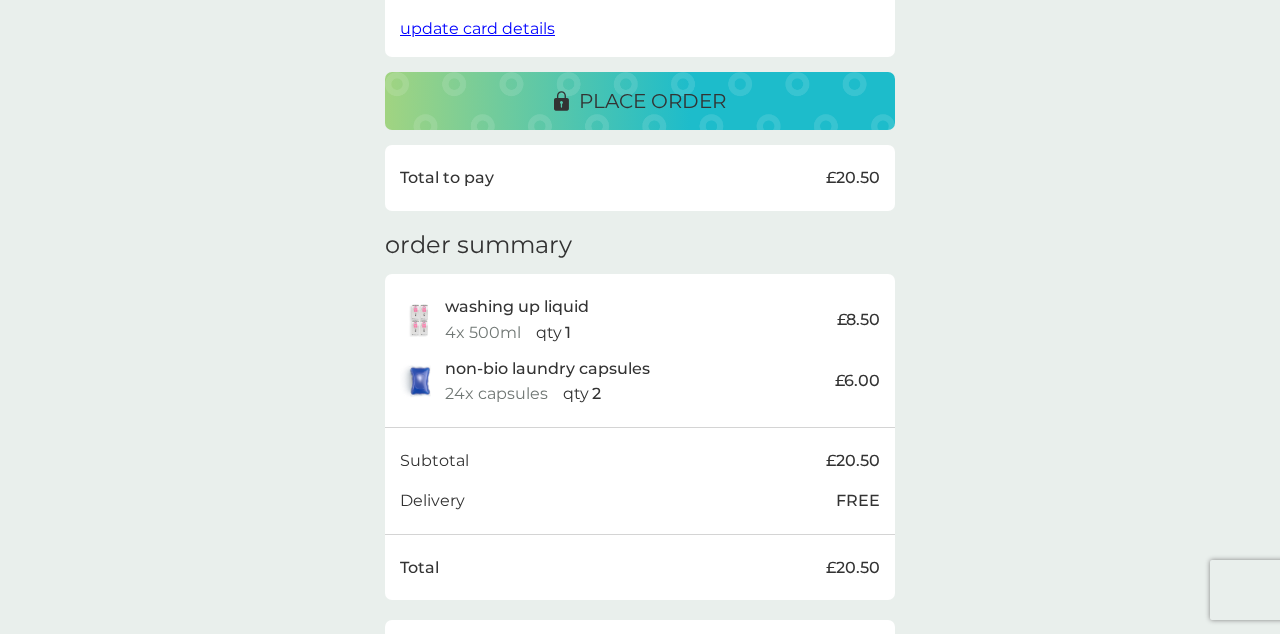 scroll, scrollTop: 496, scrollLeft: 0, axis: vertical 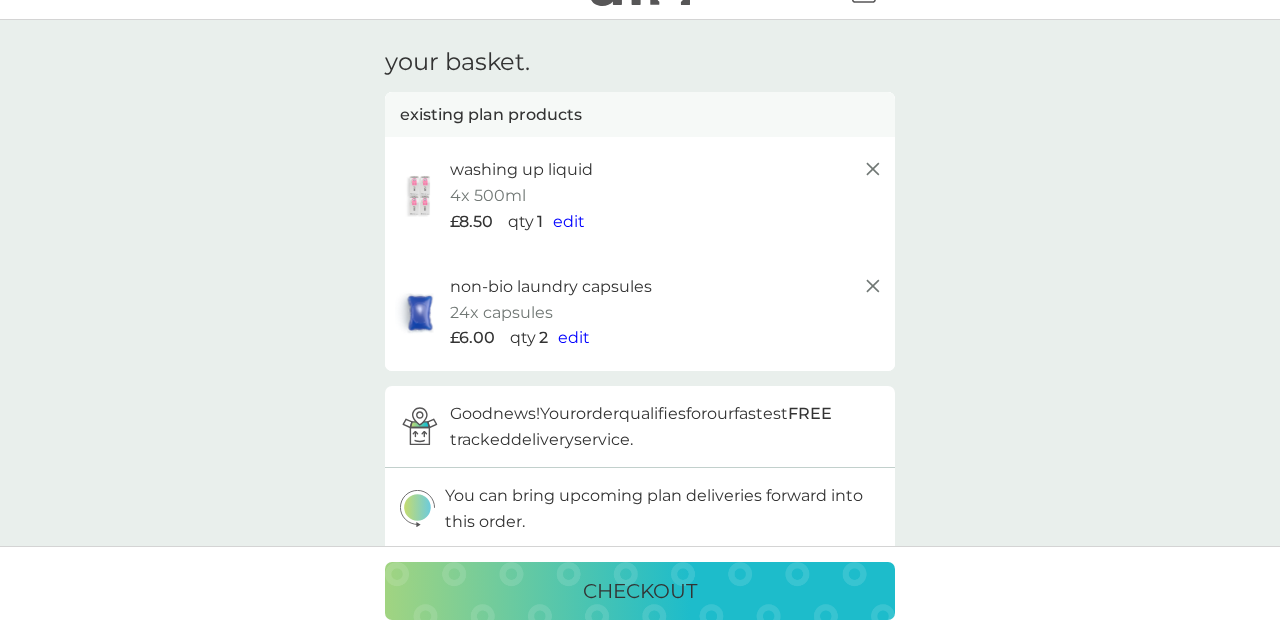 click on "edit" at bounding box center (569, 221) 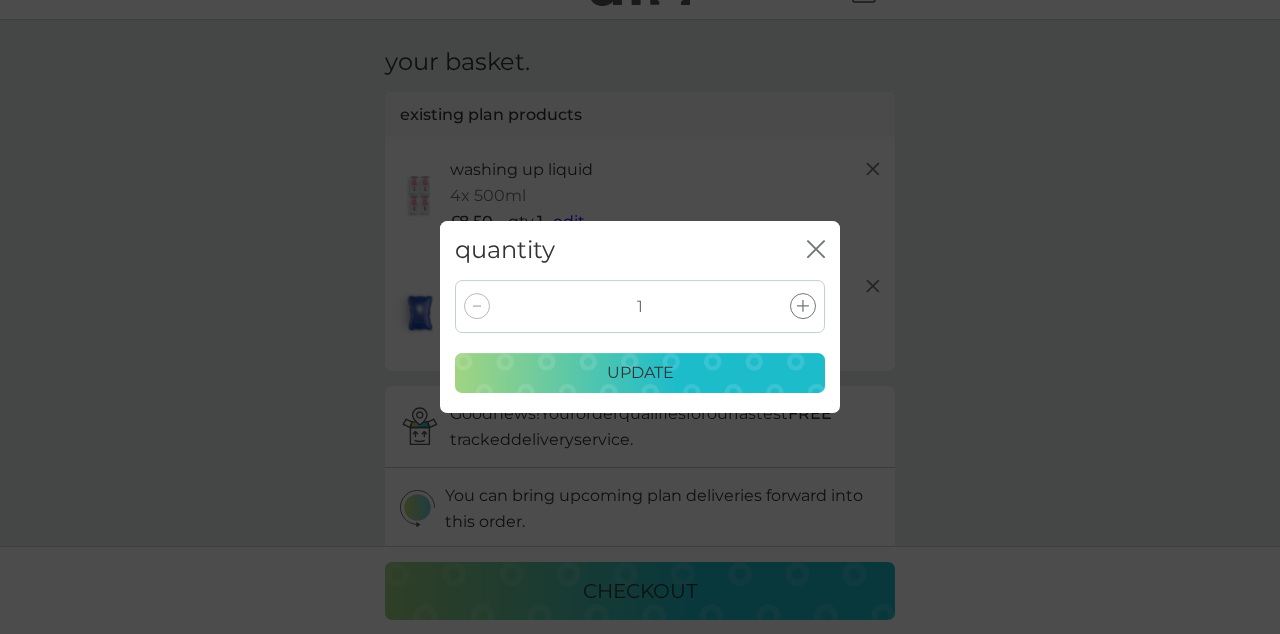 click at bounding box center (477, 306) 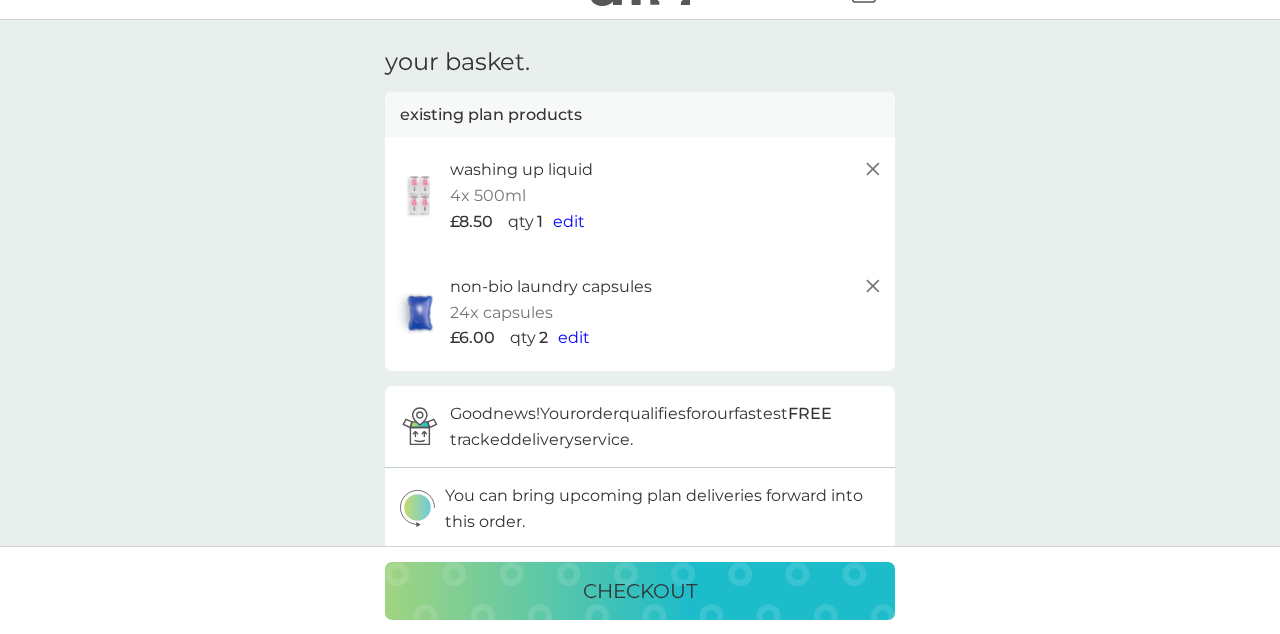 click on "edit" at bounding box center (569, 221) 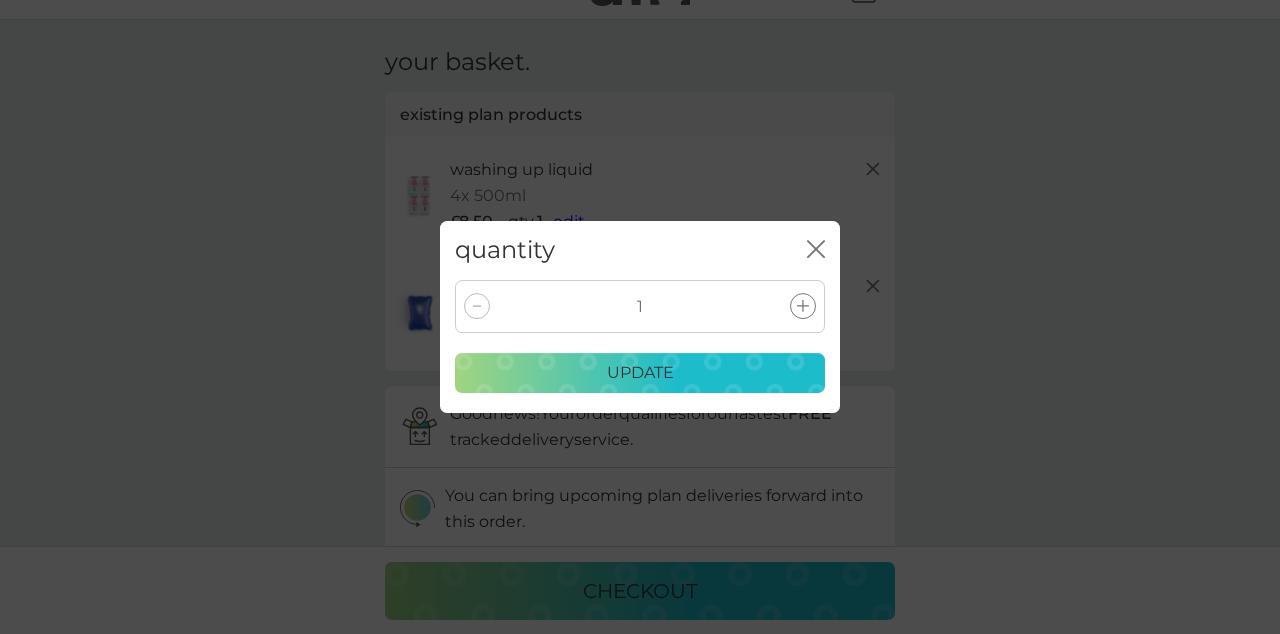 click 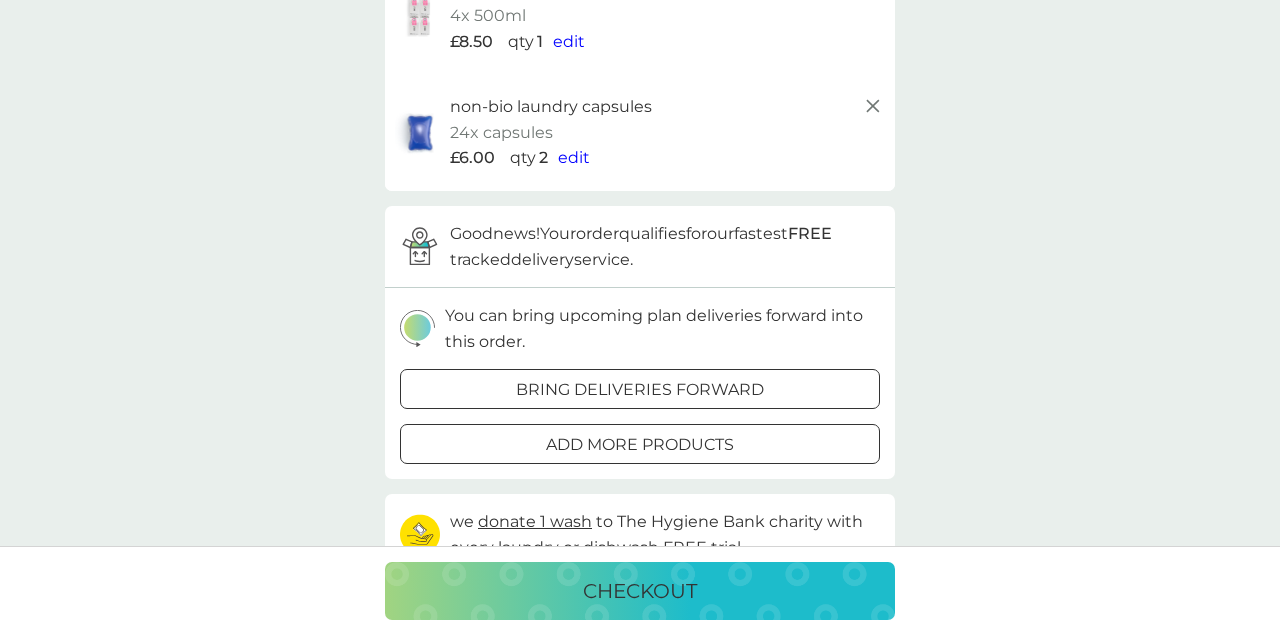 scroll, scrollTop: 222, scrollLeft: 0, axis: vertical 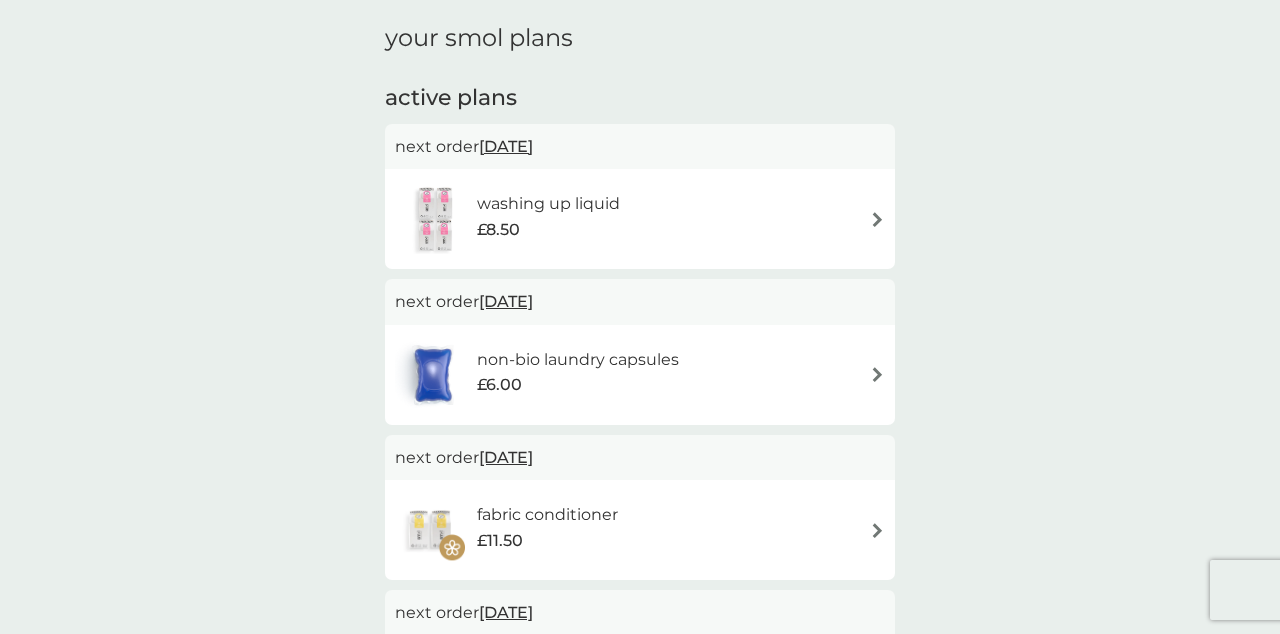 click on "washing up liquid £8.50" at bounding box center [640, 219] 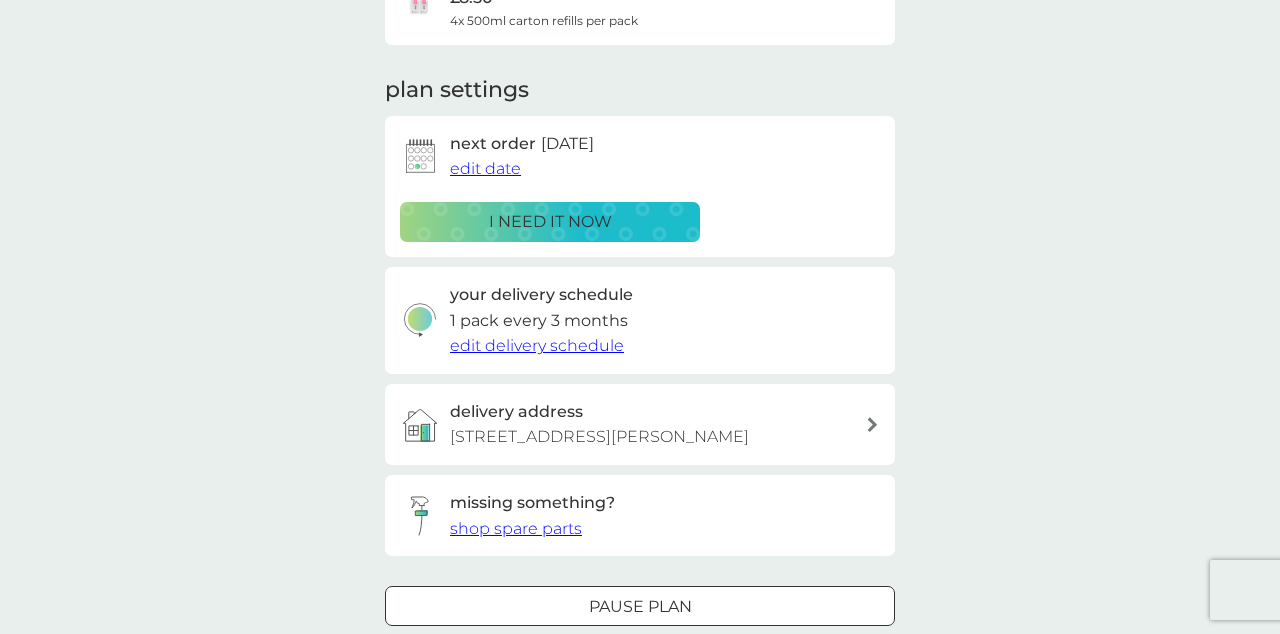 scroll, scrollTop: 222, scrollLeft: 0, axis: vertical 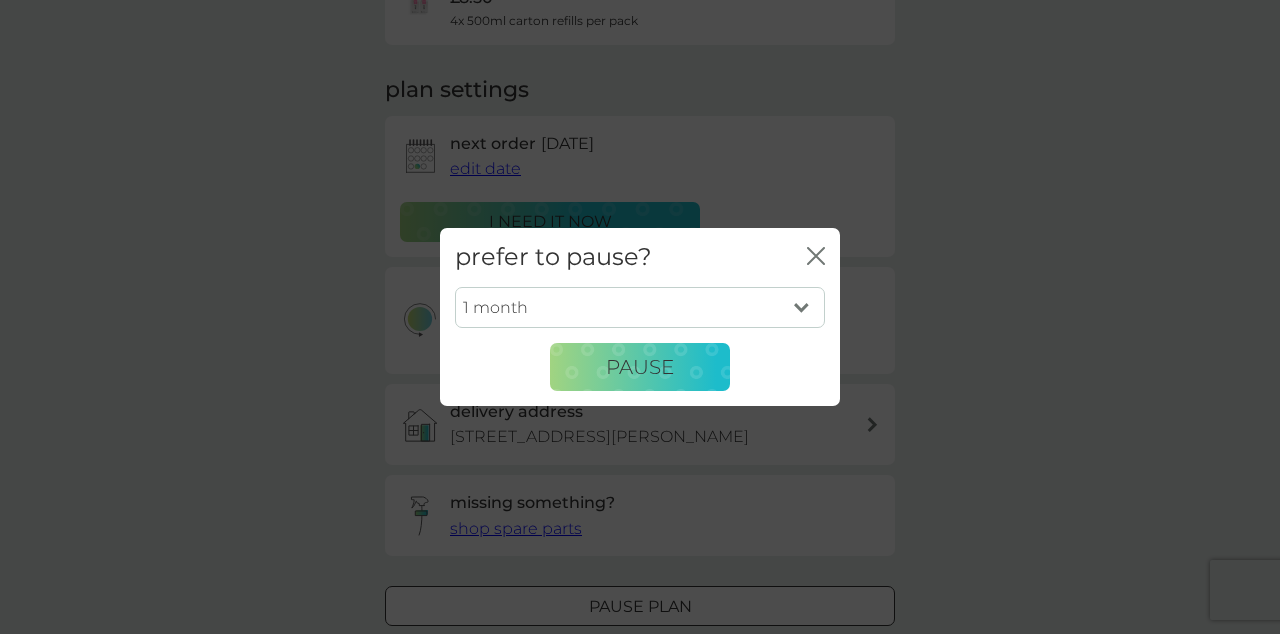click on "Pause" at bounding box center [640, 367] 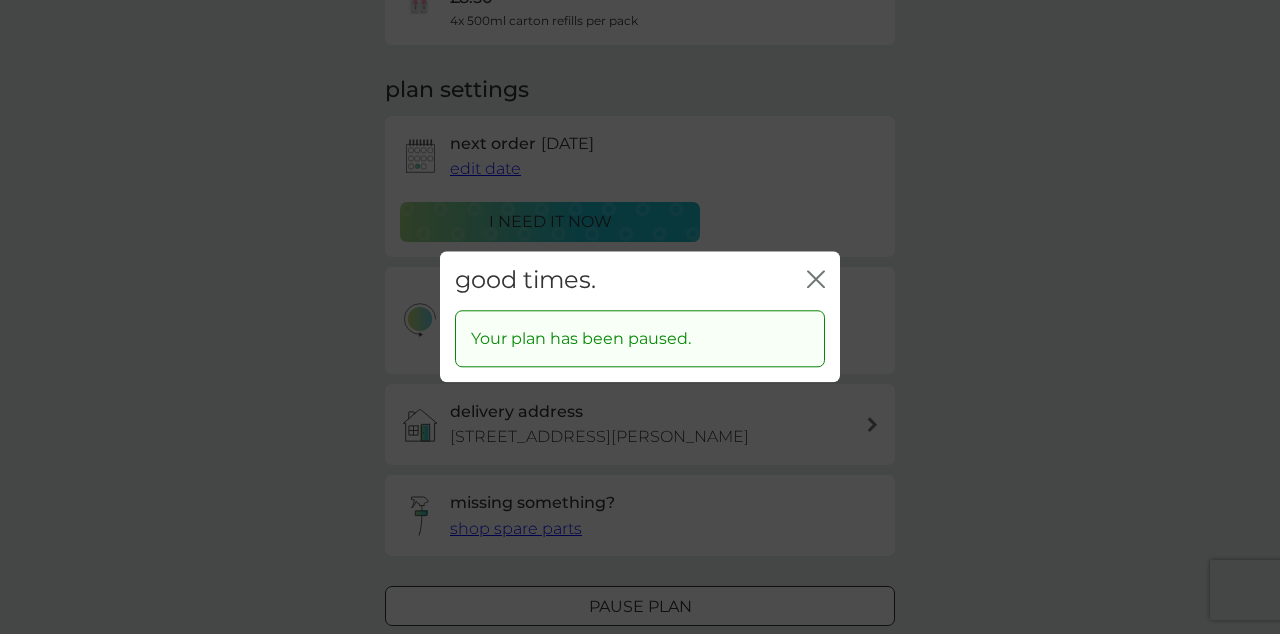 click on "close" at bounding box center [816, 280] 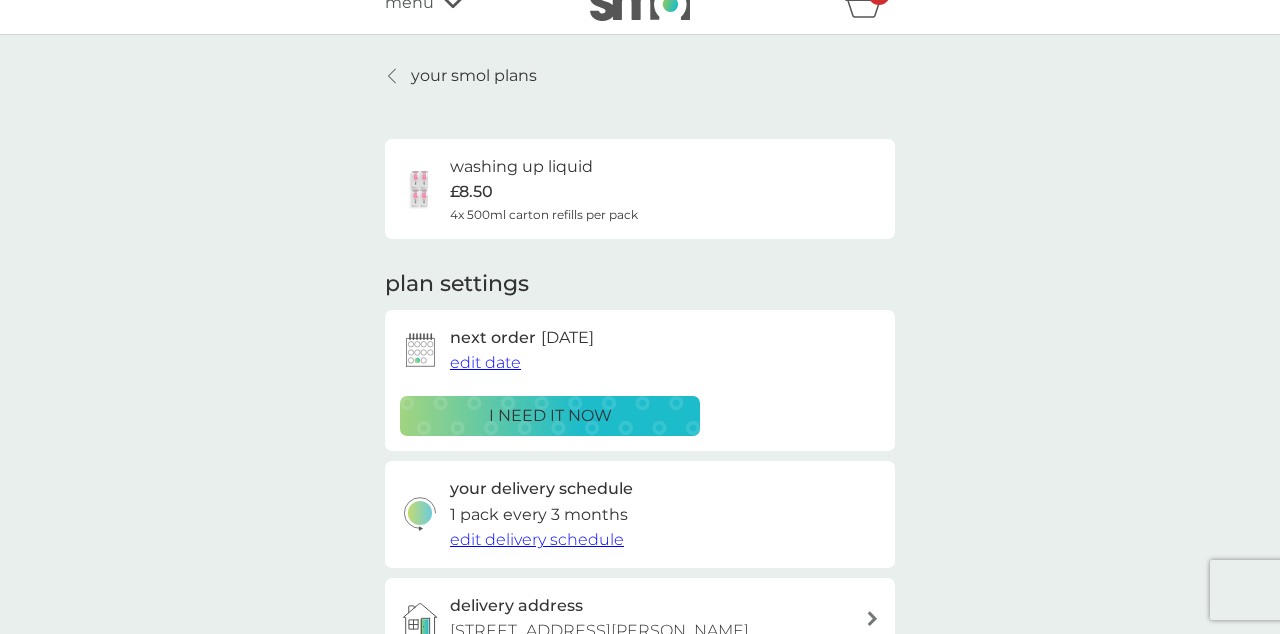 scroll, scrollTop: 26, scrollLeft: 0, axis: vertical 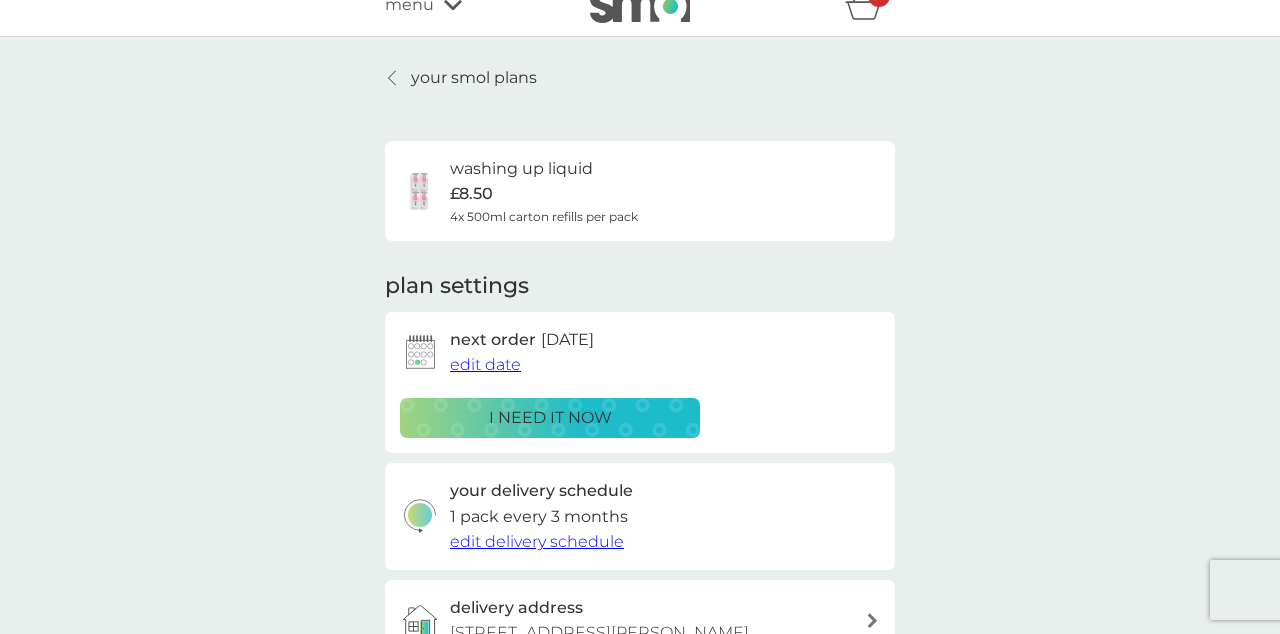 click on "your smol plans" at bounding box center (461, 78) 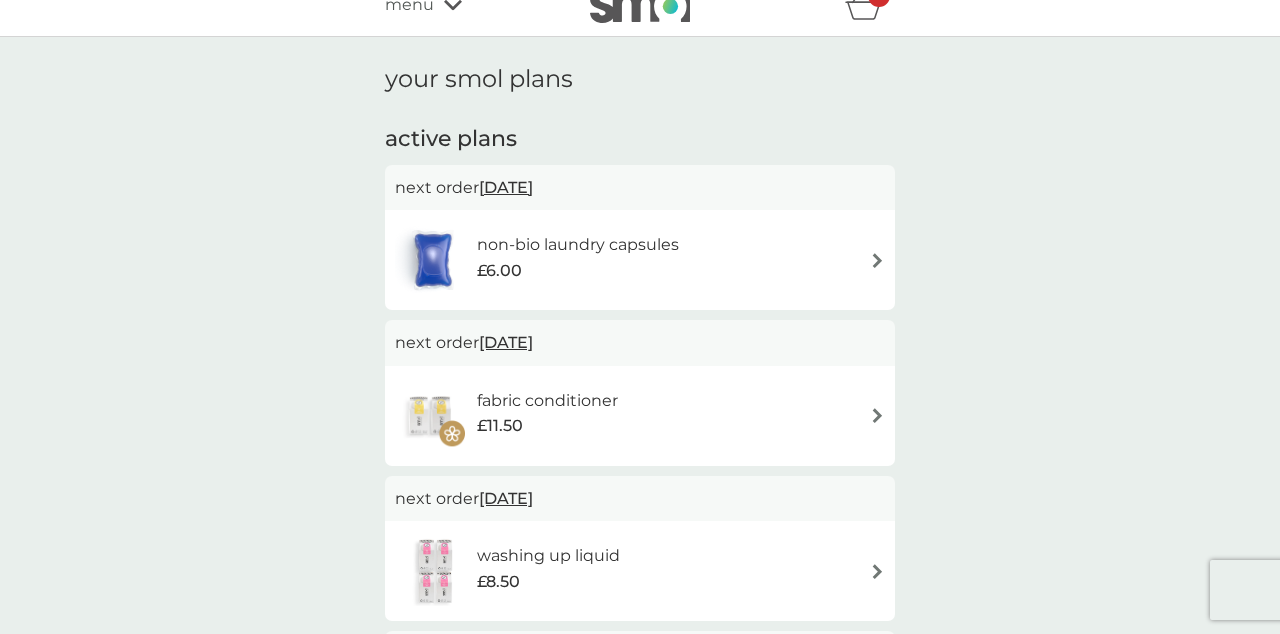 scroll, scrollTop: 0, scrollLeft: 0, axis: both 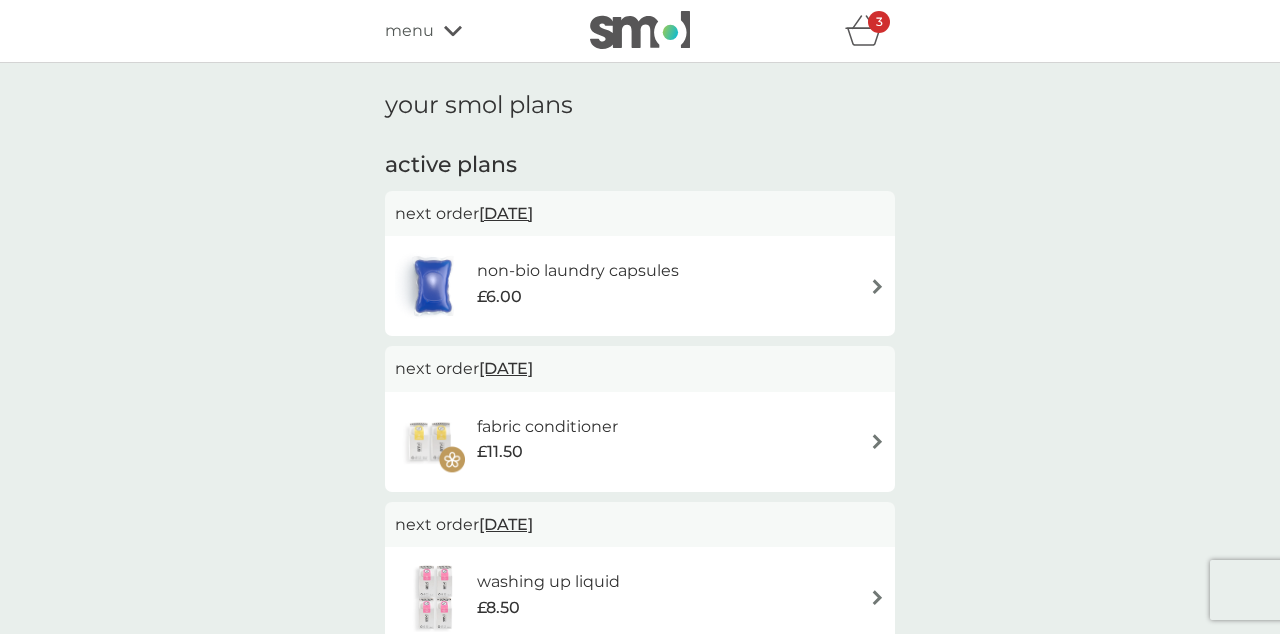 click on "non-bio laundry capsules £6.00" at bounding box center (640, 286) 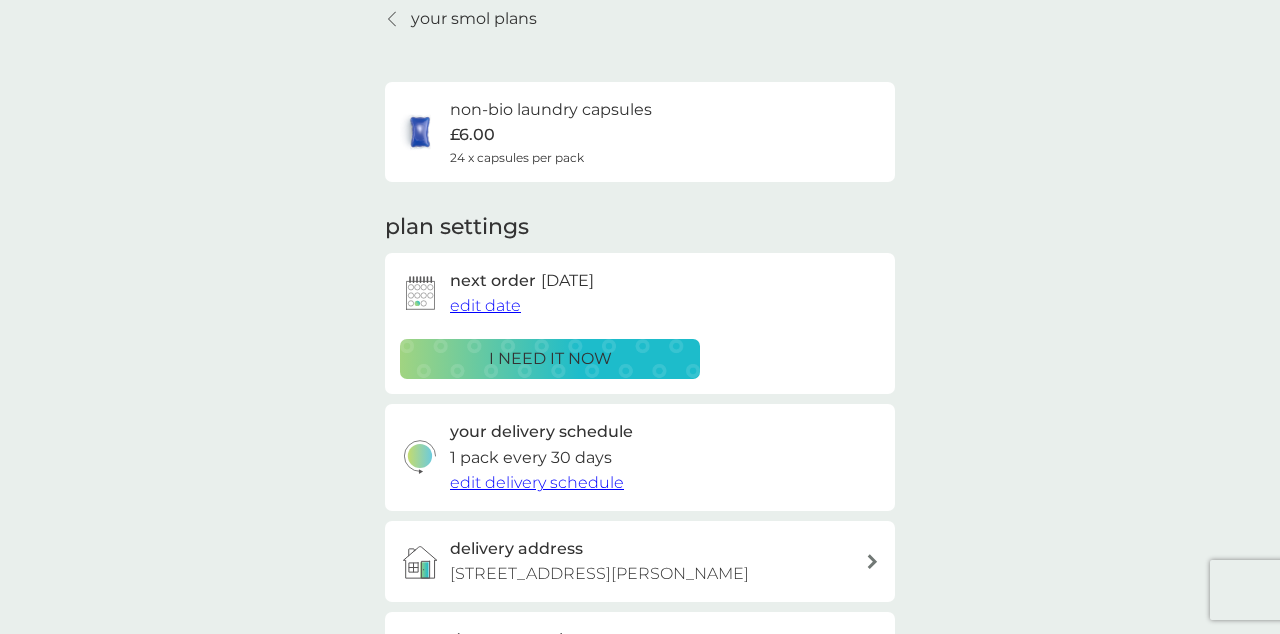 scroll, scrollTop: 82, scrollLeft: 0, axis: vertical 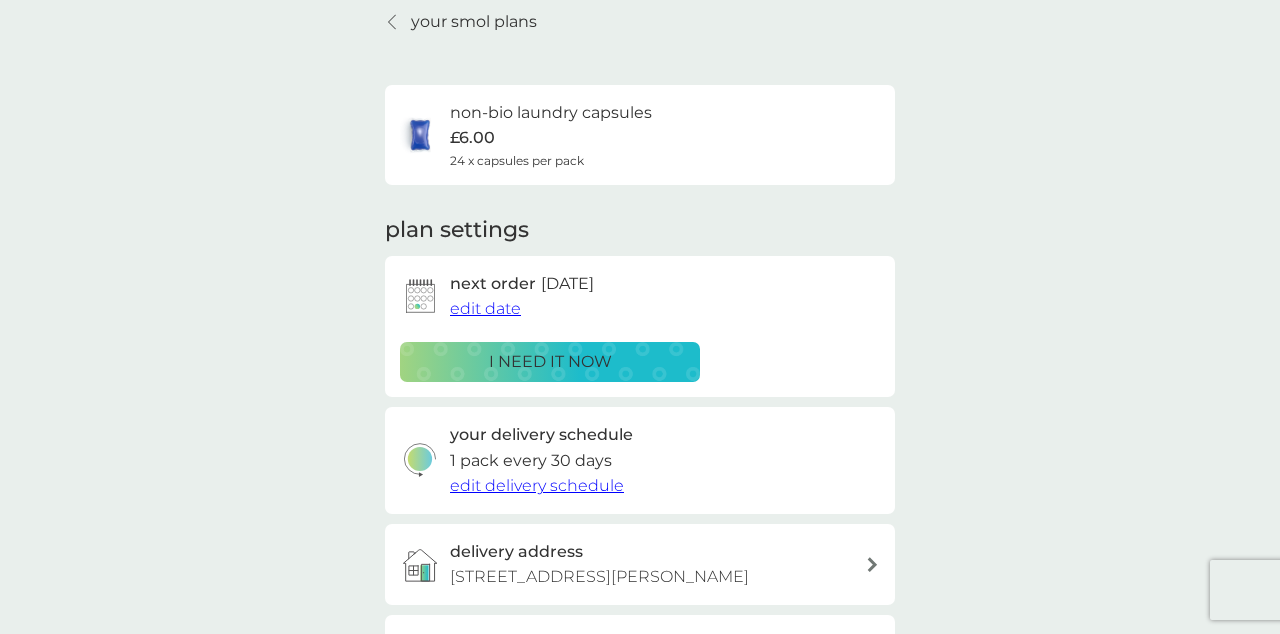 click on "i need it now" at bounding box center (550, 362) 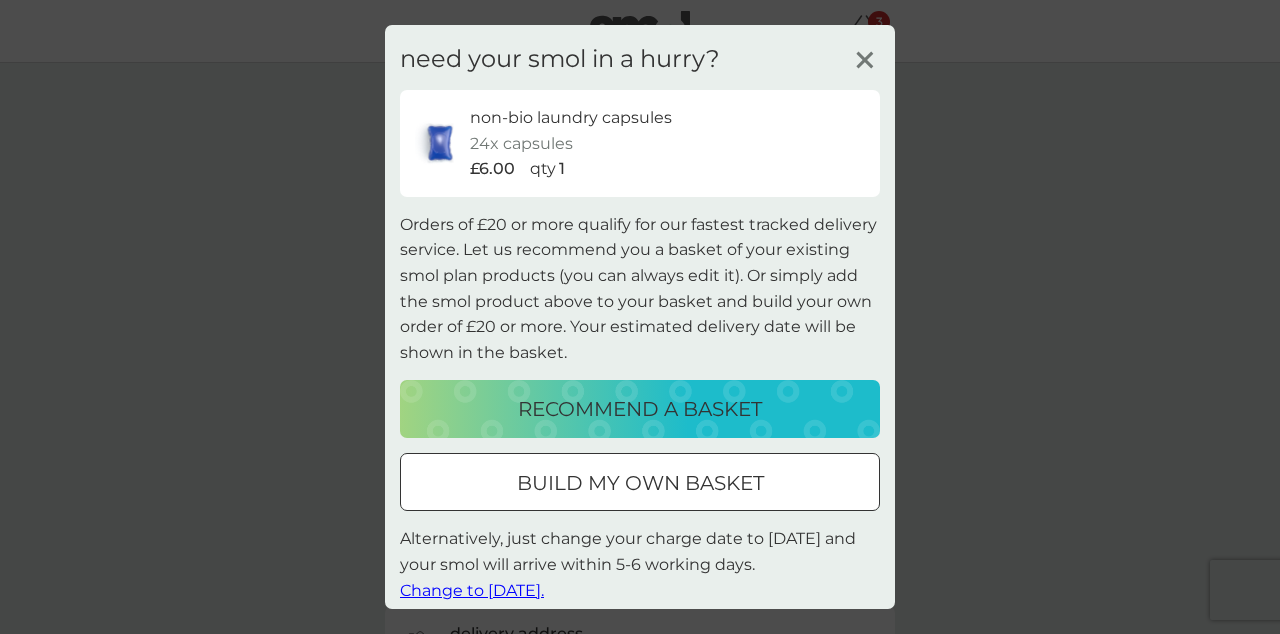 scroll, scrollTop: 37, scrollLeft: 0, axis: vertical 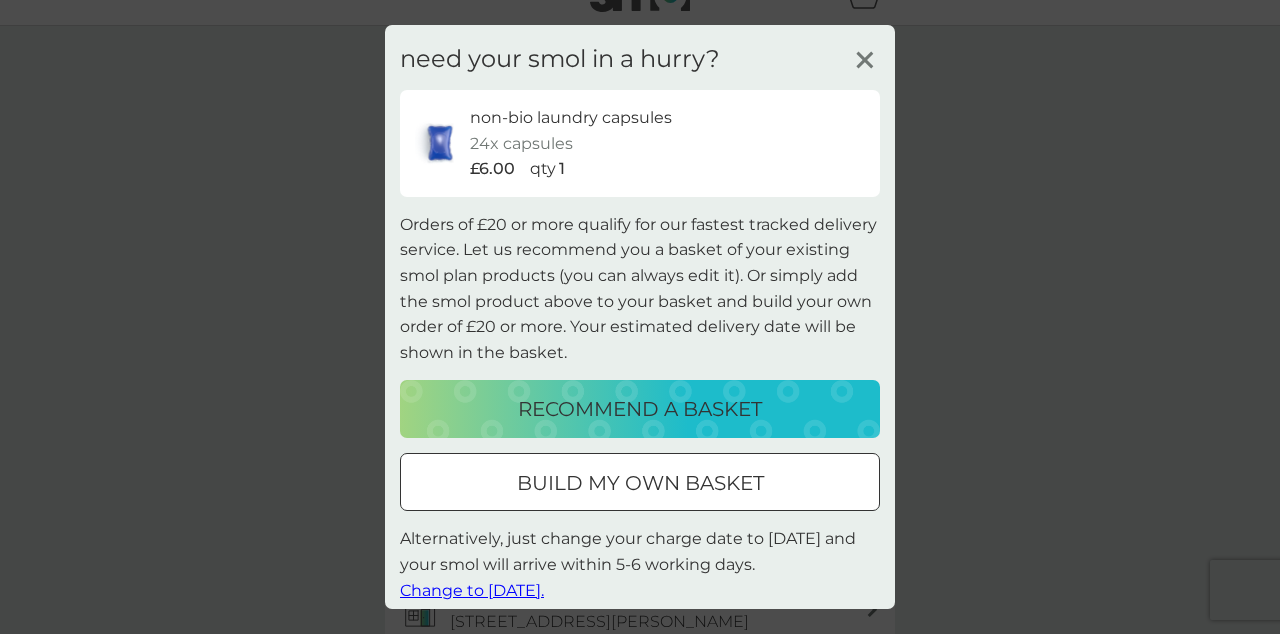 click on "need your smol in a hurry? non-bio laundry capsules 24x capsules £6.00 qty 1 Orders of £20 or more qualify for our fastest tracked delivery service. Let us recommend you a basket of your existing smol plan products (you can always edit it). Or simply add the smol product above to your basket and build your own order of £20 or more. Your estimated delivery date will be shown in the basket. recommend a basket build my own basket Alternatively, just change your charge date to [DATE] and your smol will arrive within 5-6 working days.   Change to [DATE]." at bounding box center (640, 324) 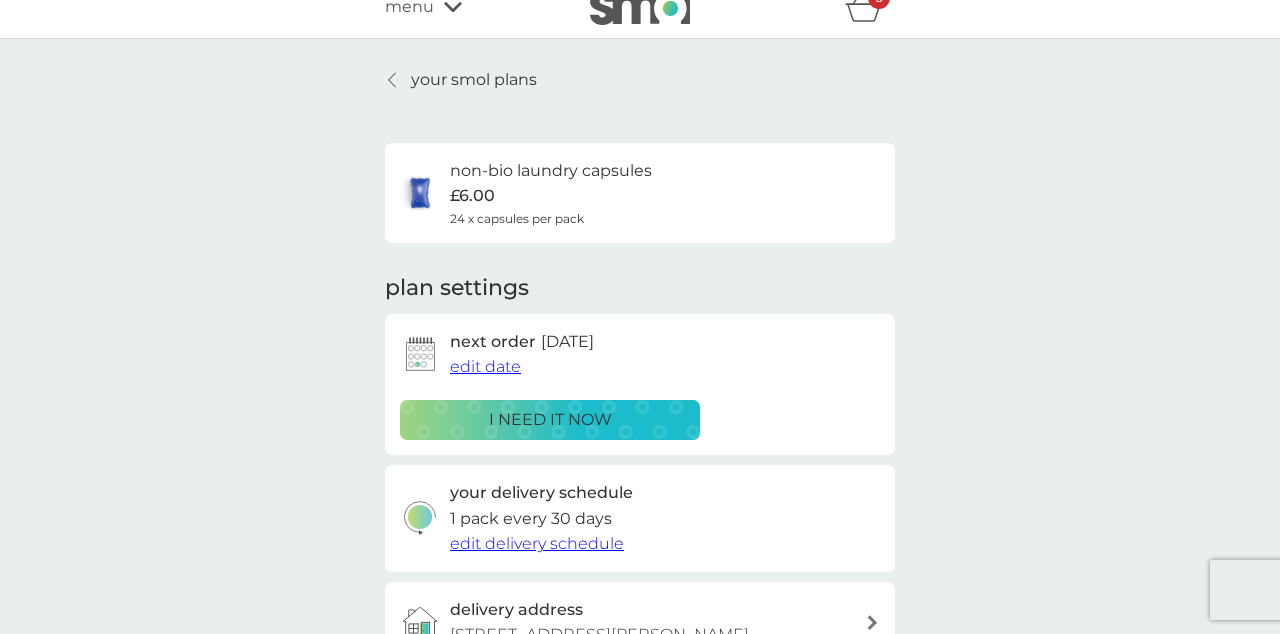 scroll, scrollTop: 0, scrollLeft: 0, axis: both 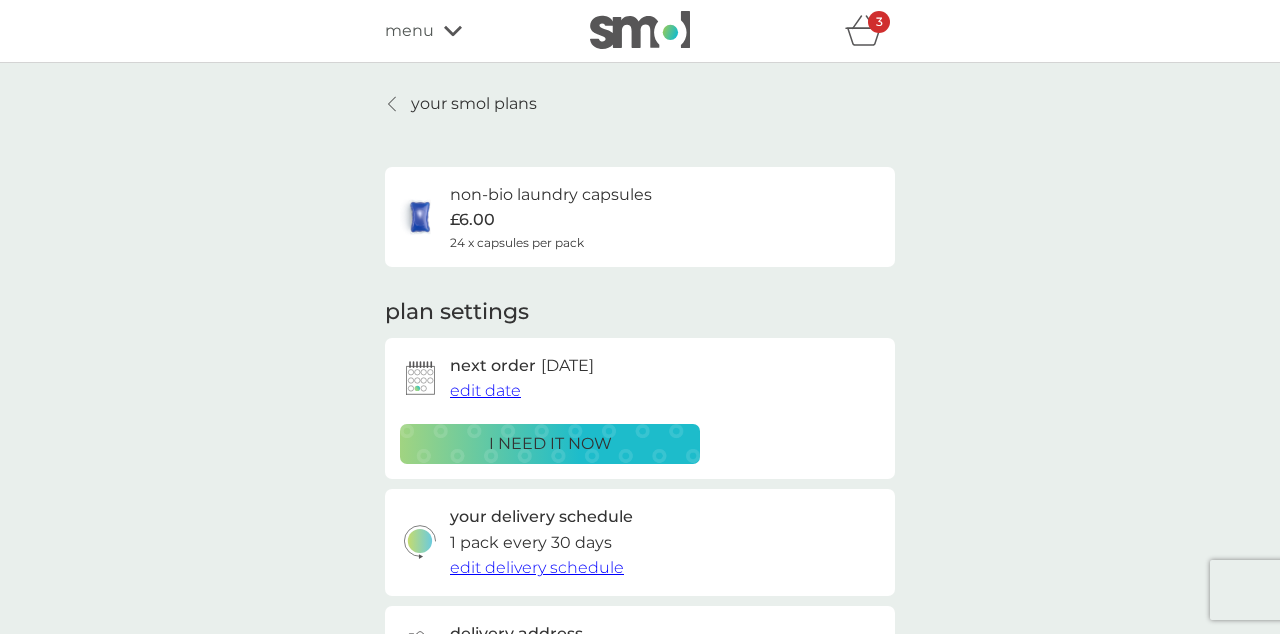 click on "your smol plans" at bounding box center [461, 104] 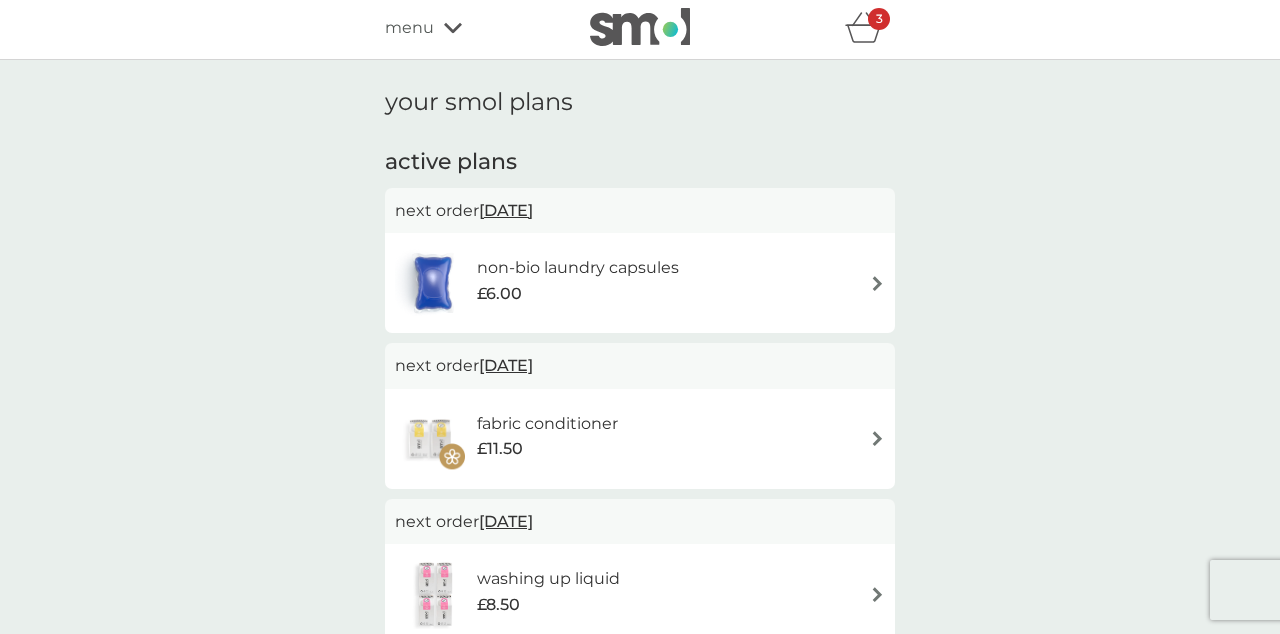 scroll, scrollTop: 0, scrollLeft: 0, axis: both 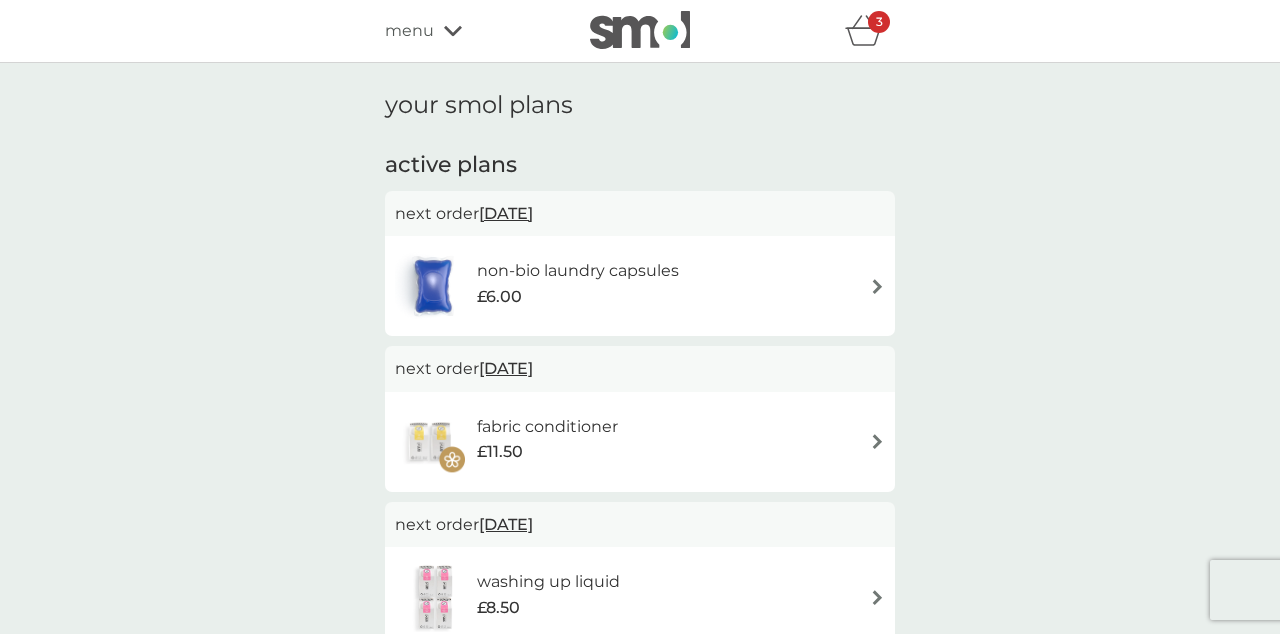 click 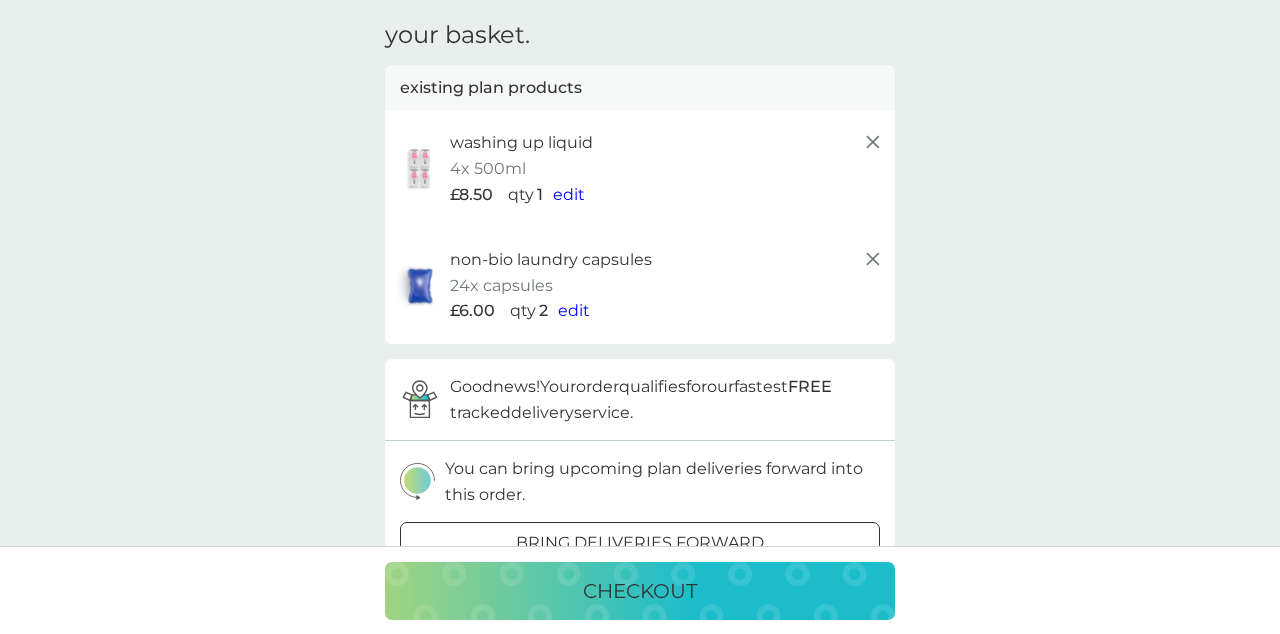 scroll, scrollTop: 65, scrollLeft: 0, axis: vertical 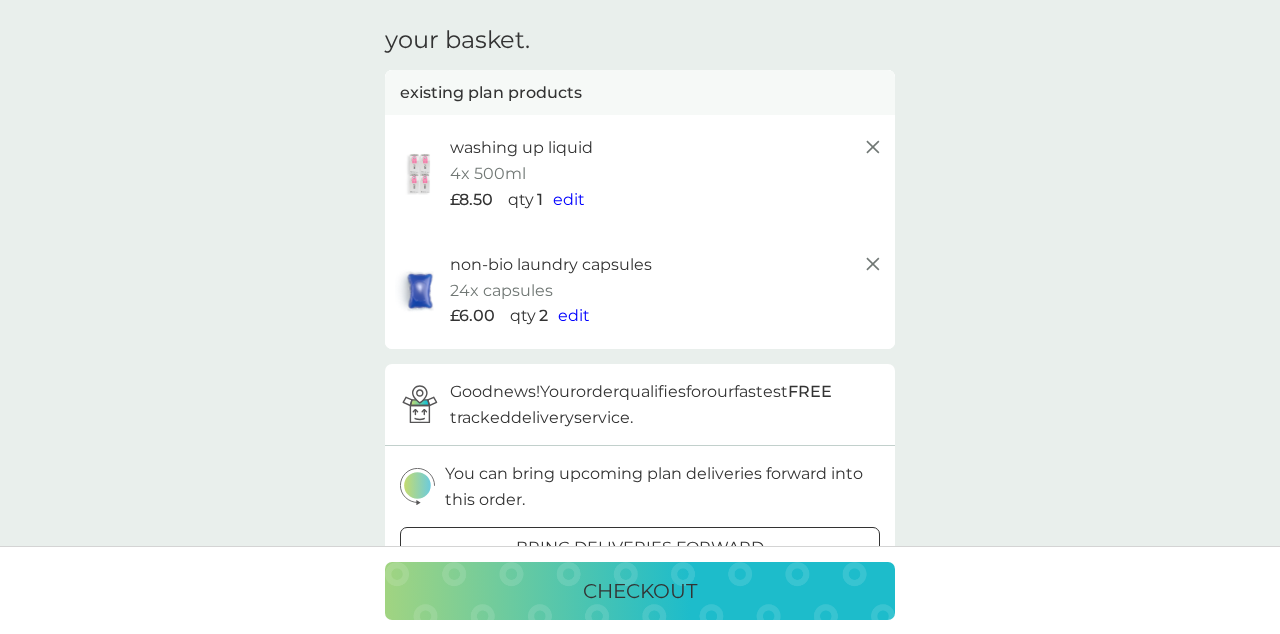 click on "edit" at bounding box center [569, 200] 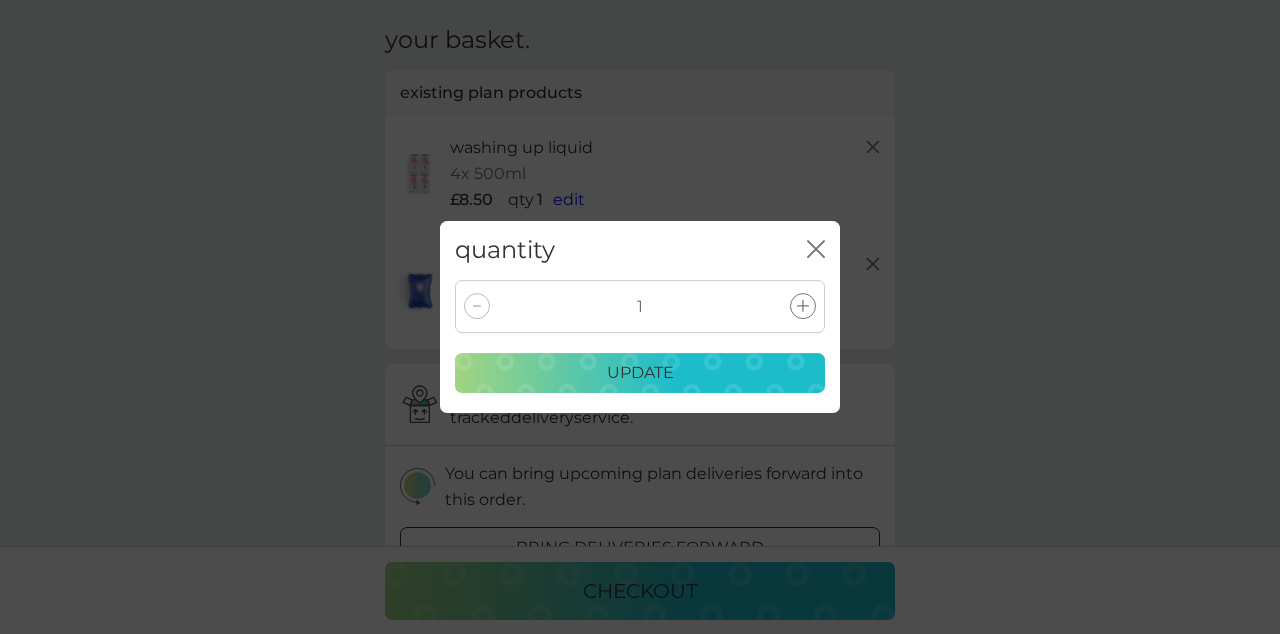 click 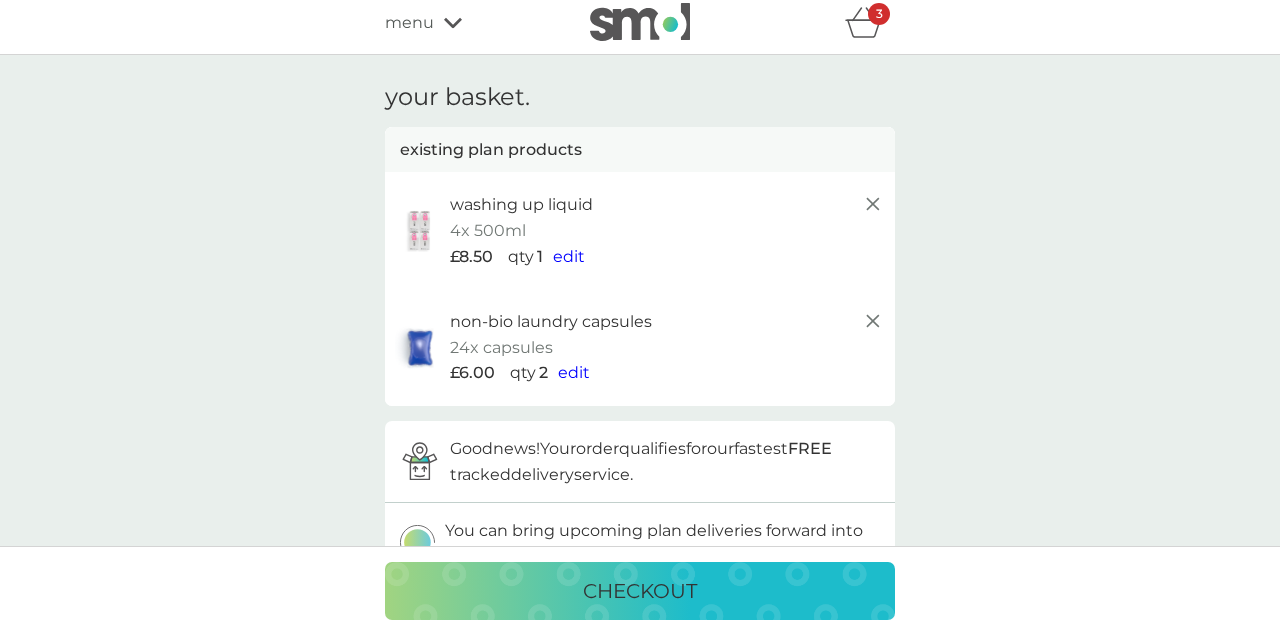 scroll, scrollTop: 0, scrollLeft: 0, axis: both 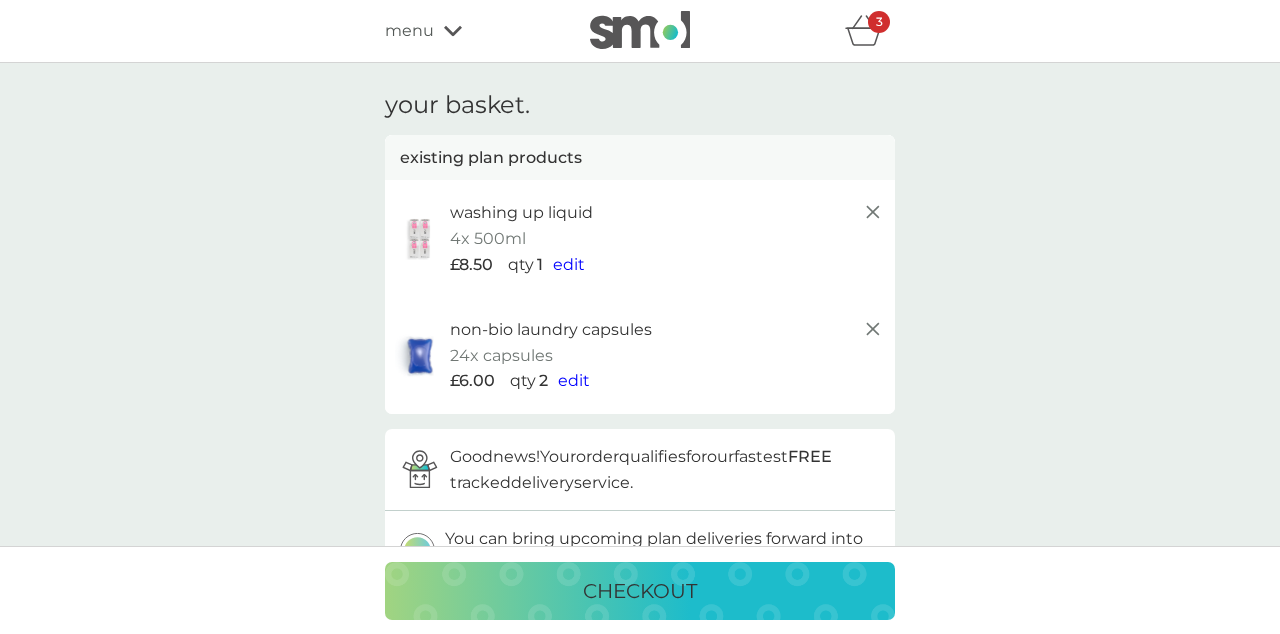 click on "edit" at bounding box center (569, 264) 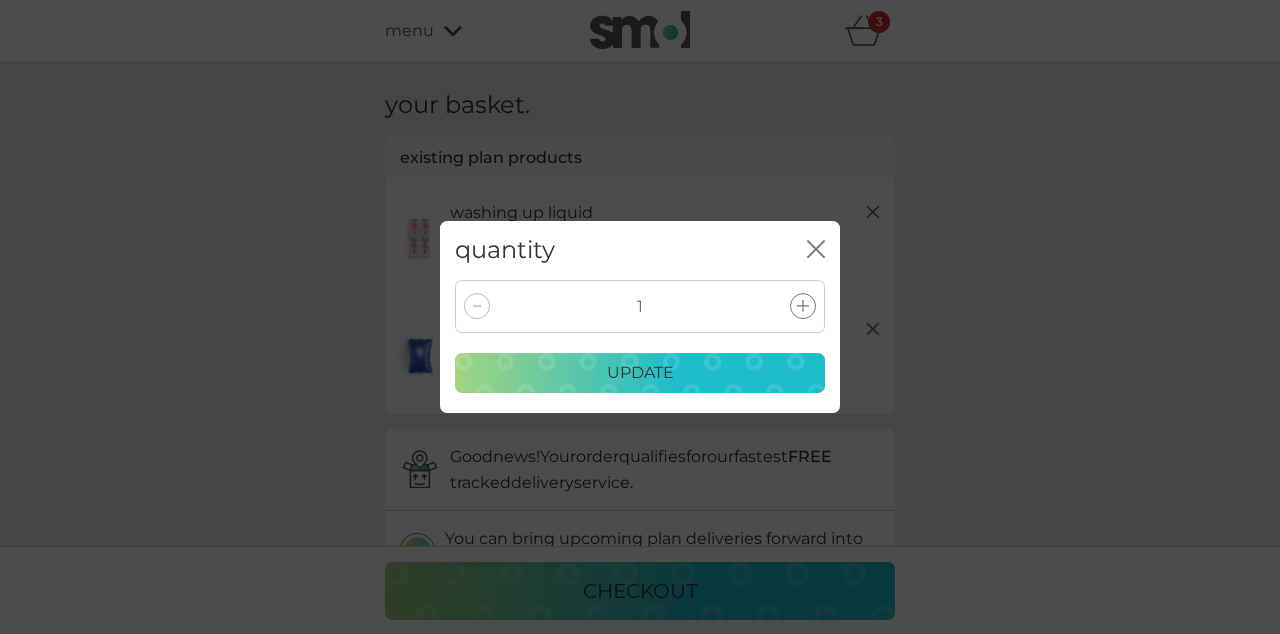 click at bounding box center [477, 306] 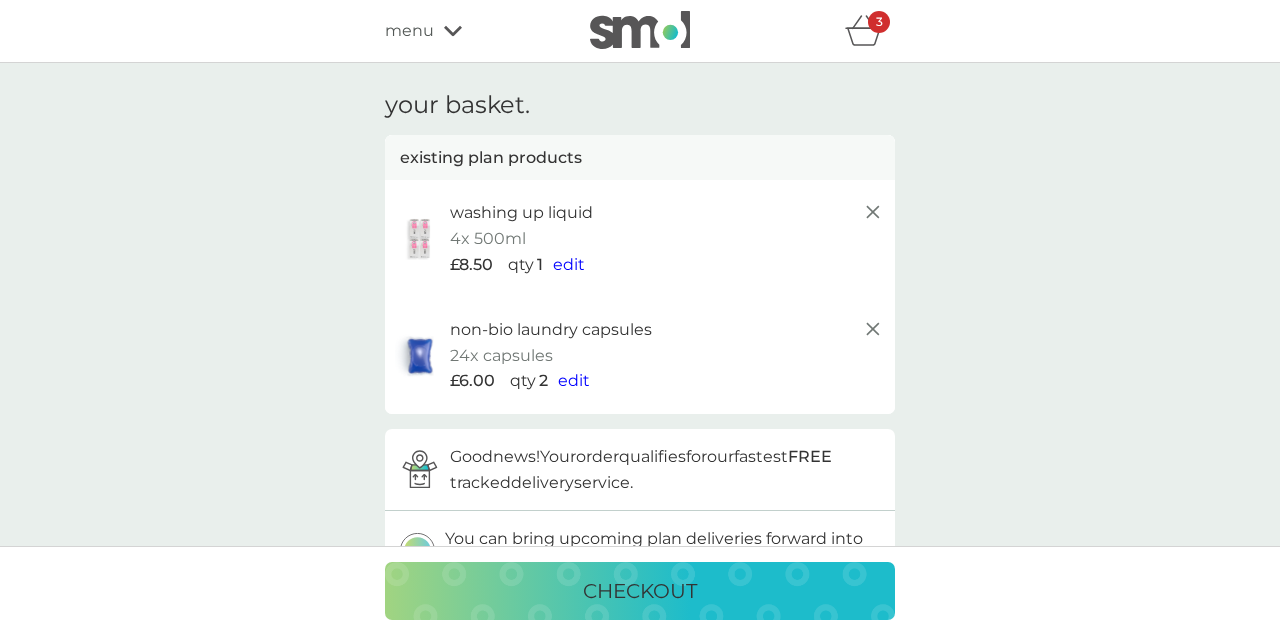 click on "checkout" at bounding box center (640, 591) 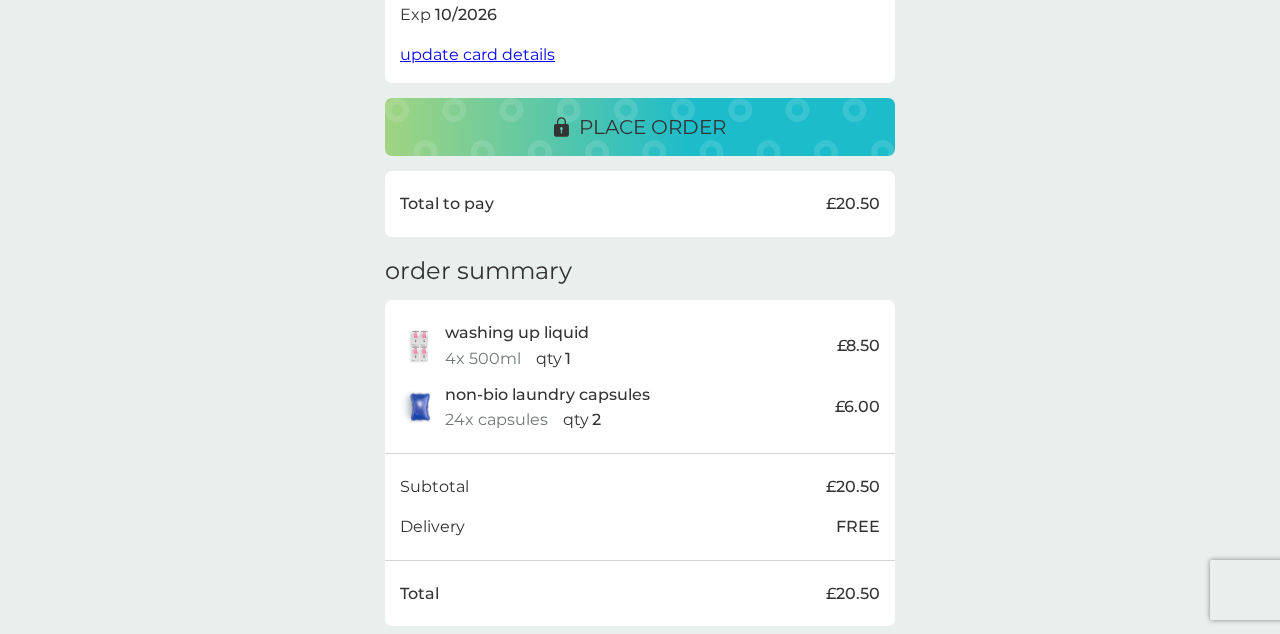 scroll, scrollTop: 438, scrollLeft: 0, axis: vertical 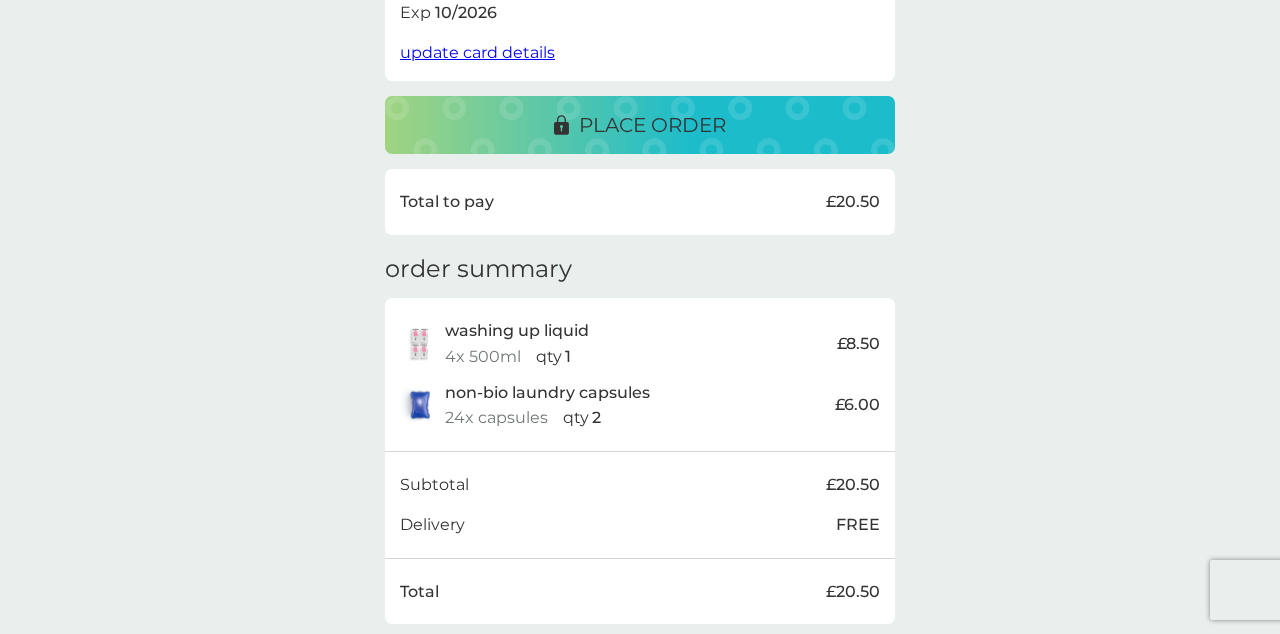 click on "qty 1" at bounding box center (558, 357) 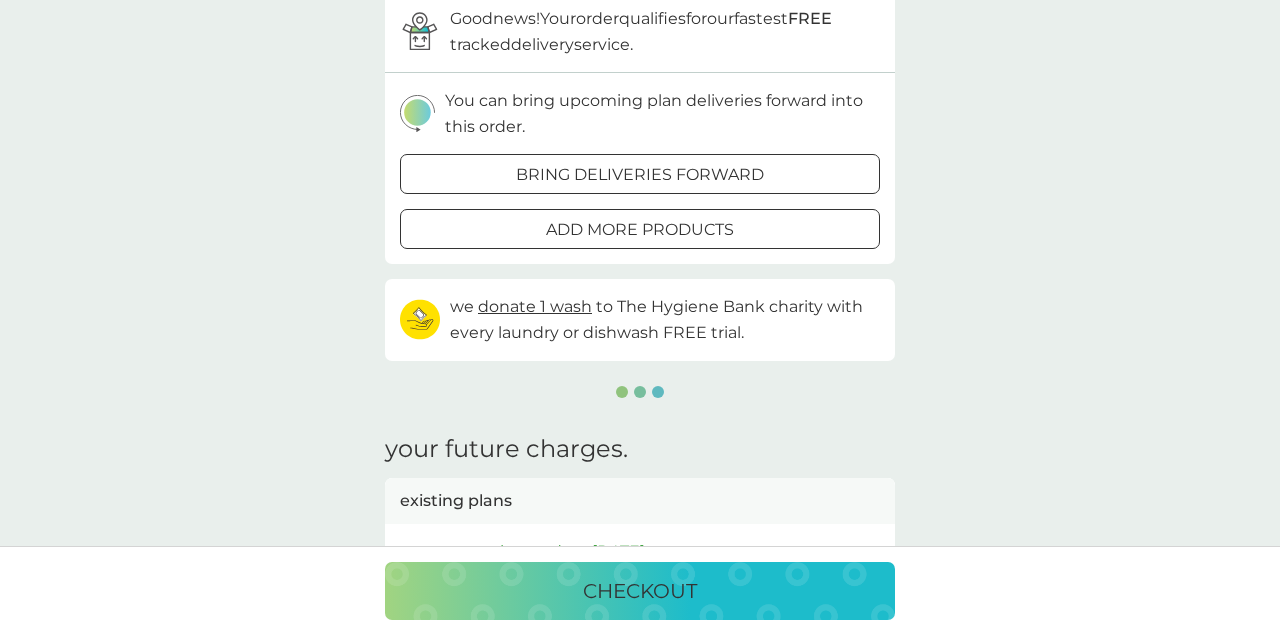 scroll, scrollTop: 0, scrollLeft: 0, axis: both 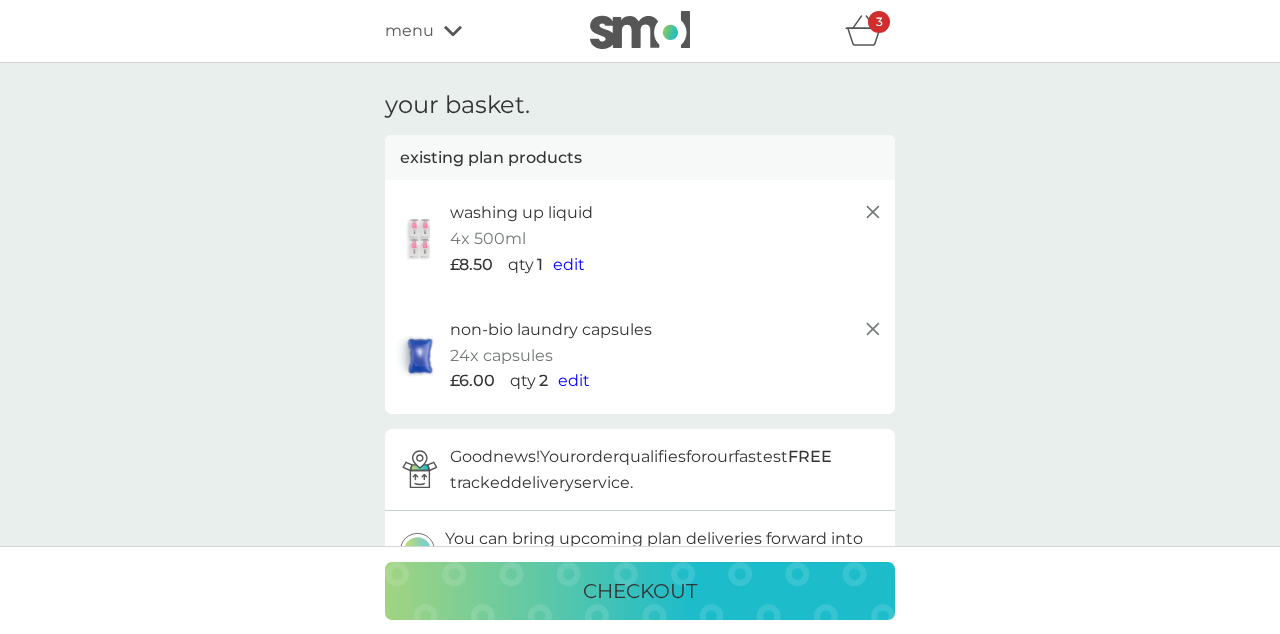 click on "edit" at bounding box center (569, 265) 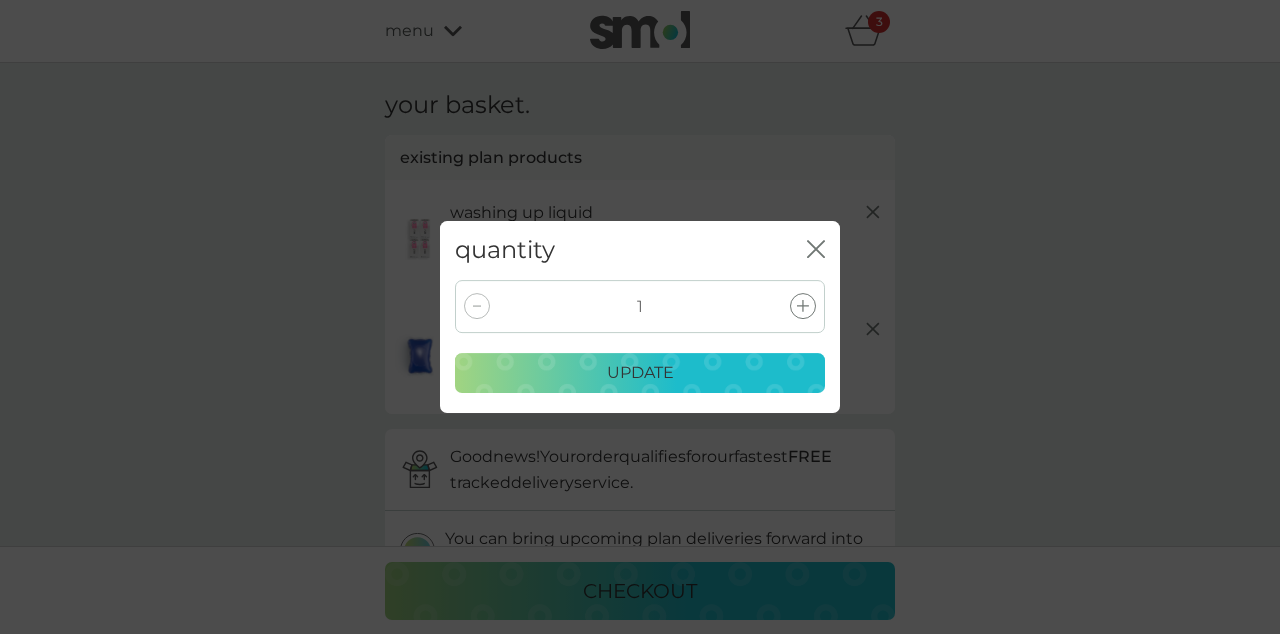 click at bounding box center (477, 306) 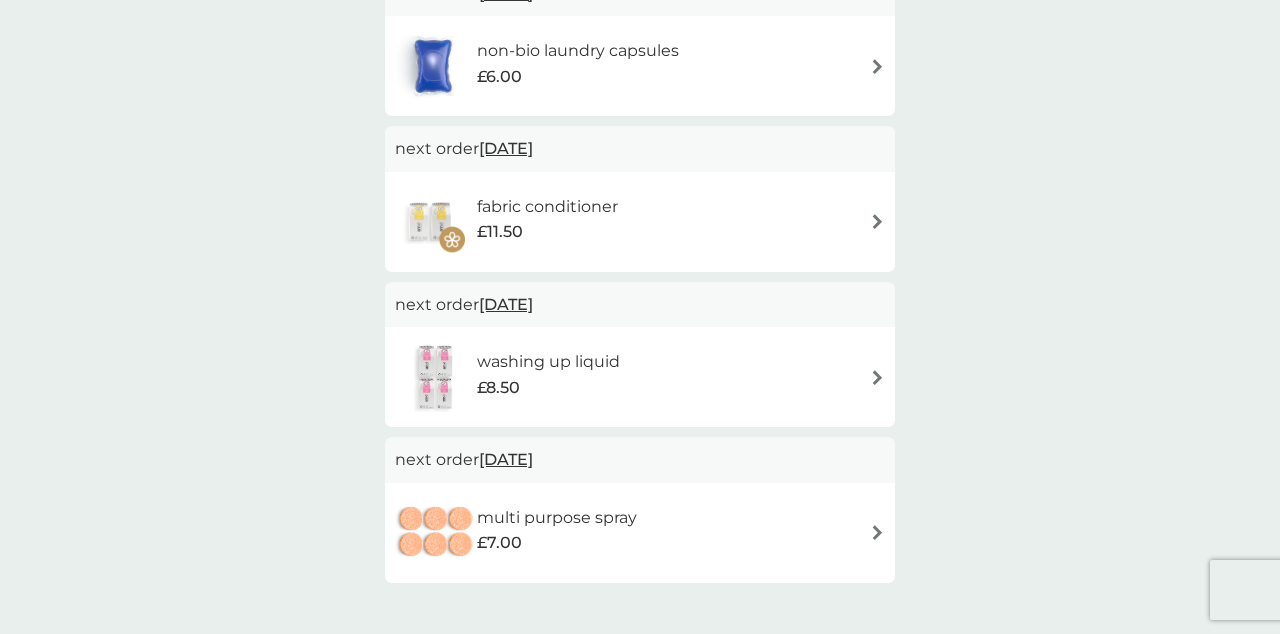 scroll, scrollTop: 219, scrollLeft: 0, axis: vertical 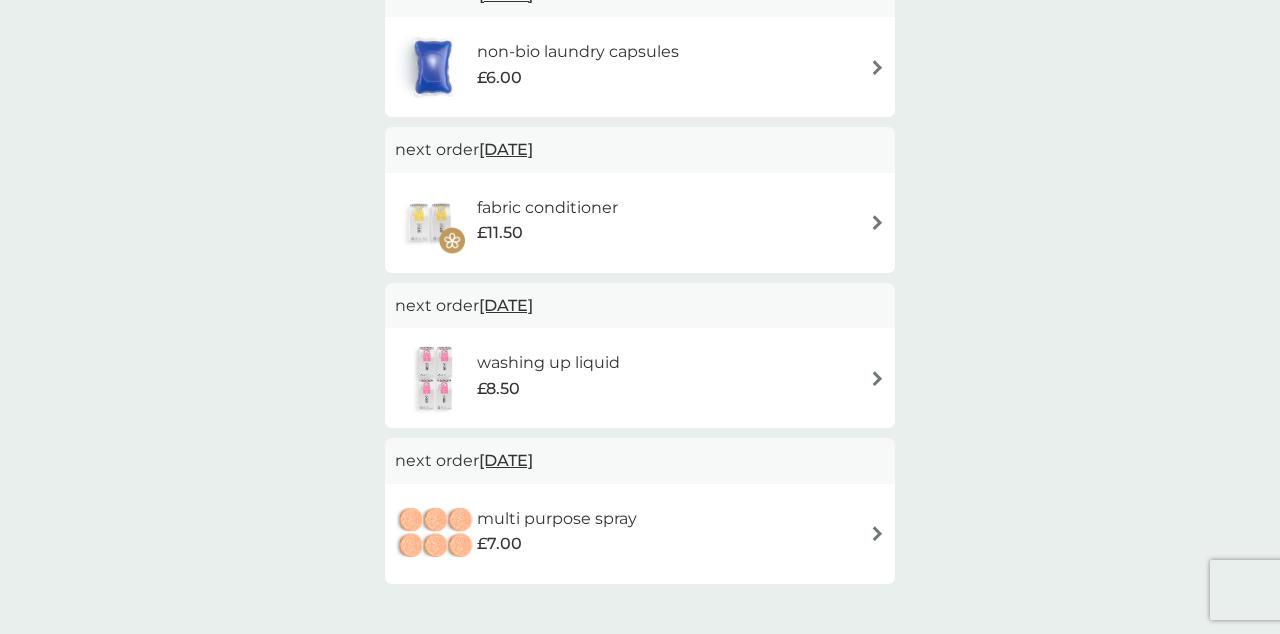 click on "washing up liquid £8.50" at bounding box center (640, 378) 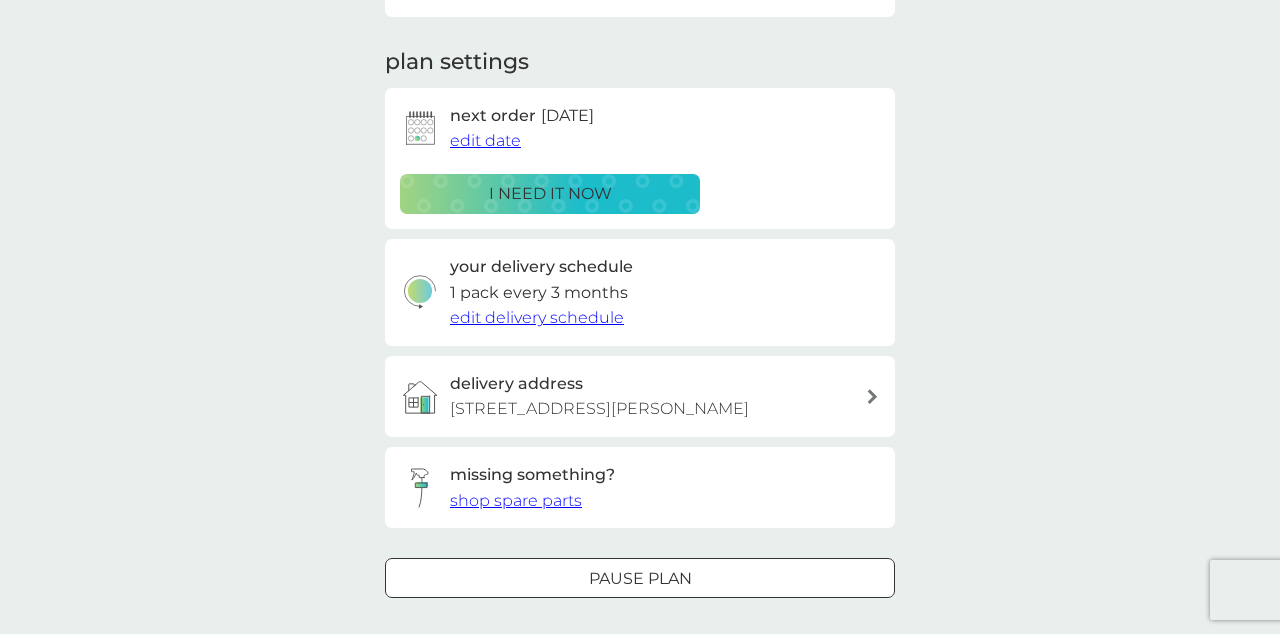 scroll, scrollTop: 251, scrollLeft: 0, axis: vertical 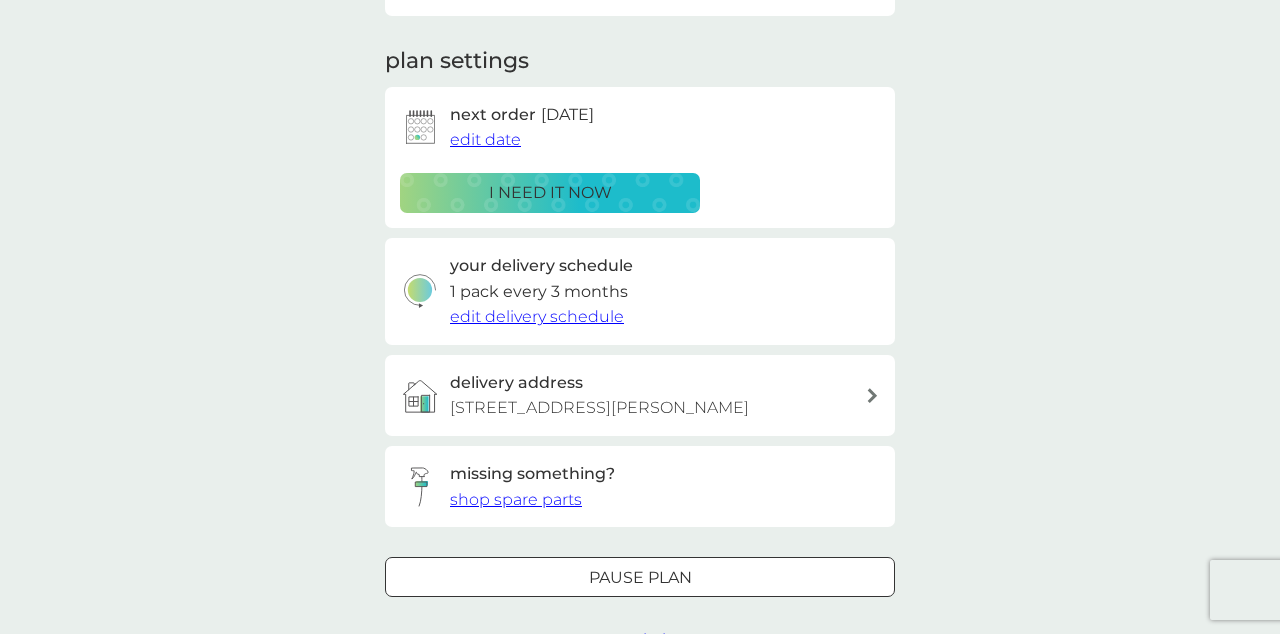 click on "Pause plan" at bounding box center (640, 578) 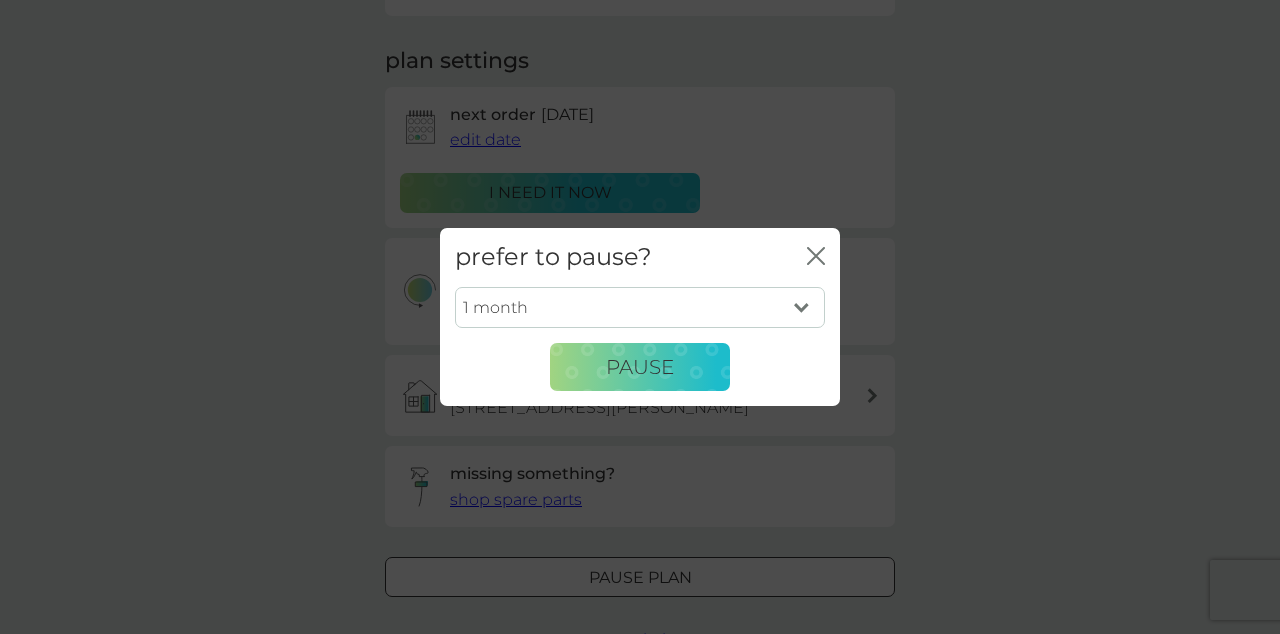 click on "Pause" at bounding box center (640, 367) 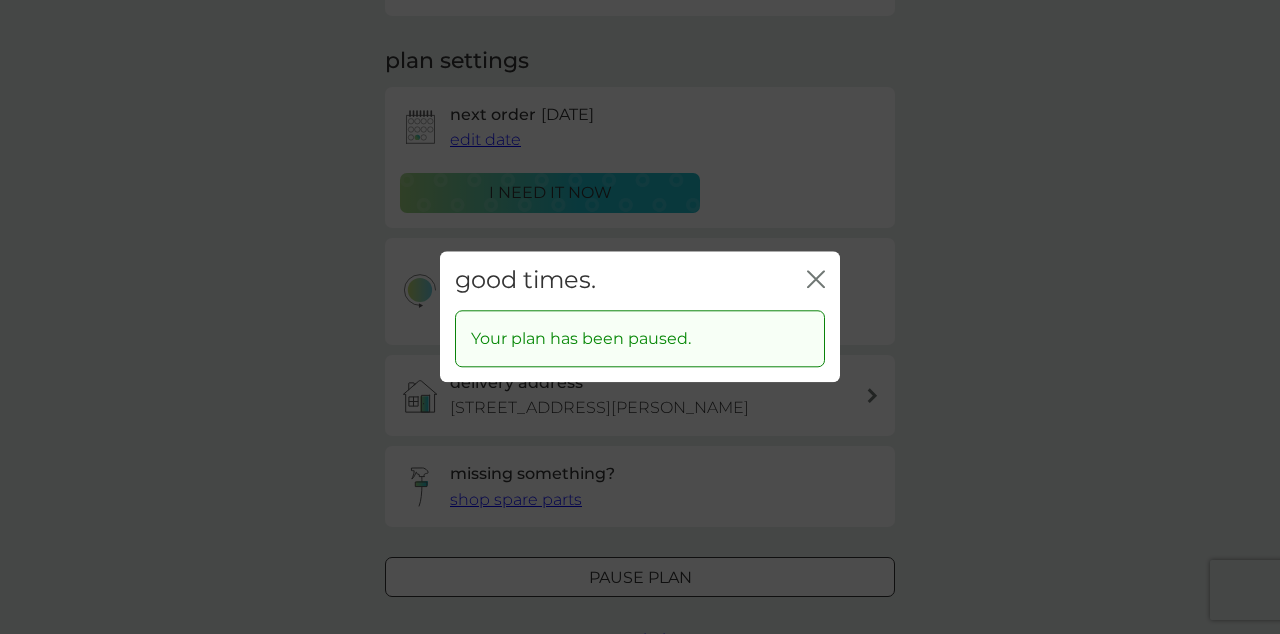 click on "close" at bounding box center [816, 280] 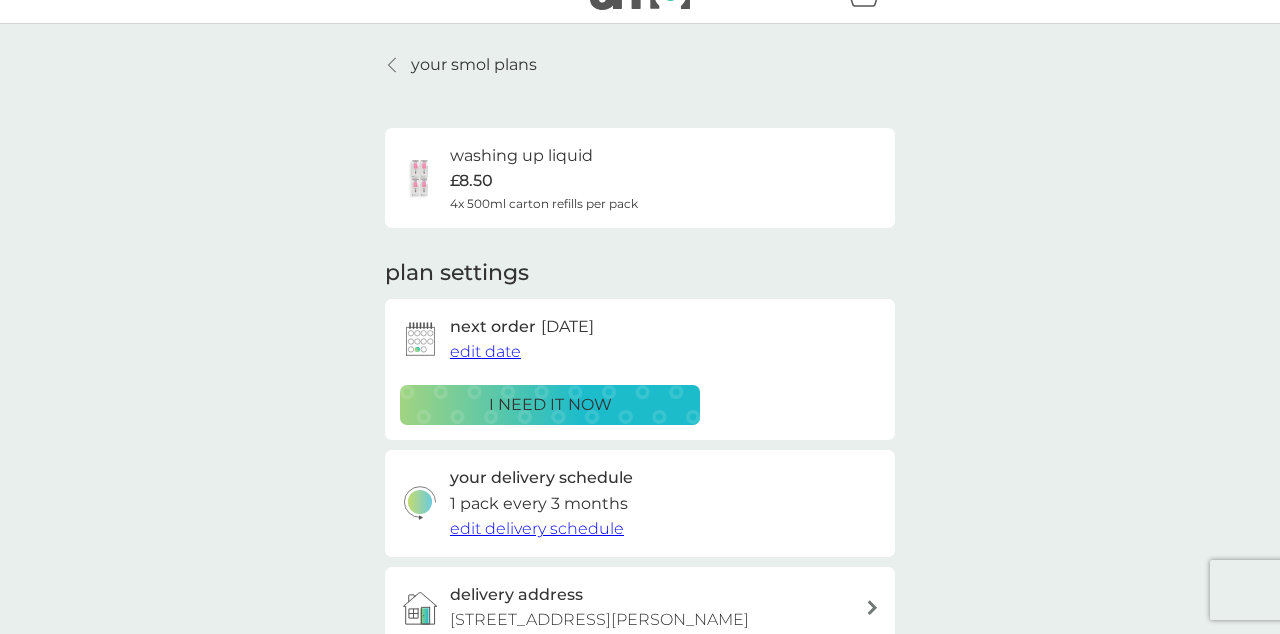 scroll, scrollTop: 0, scrollLeft: 0, axis: both 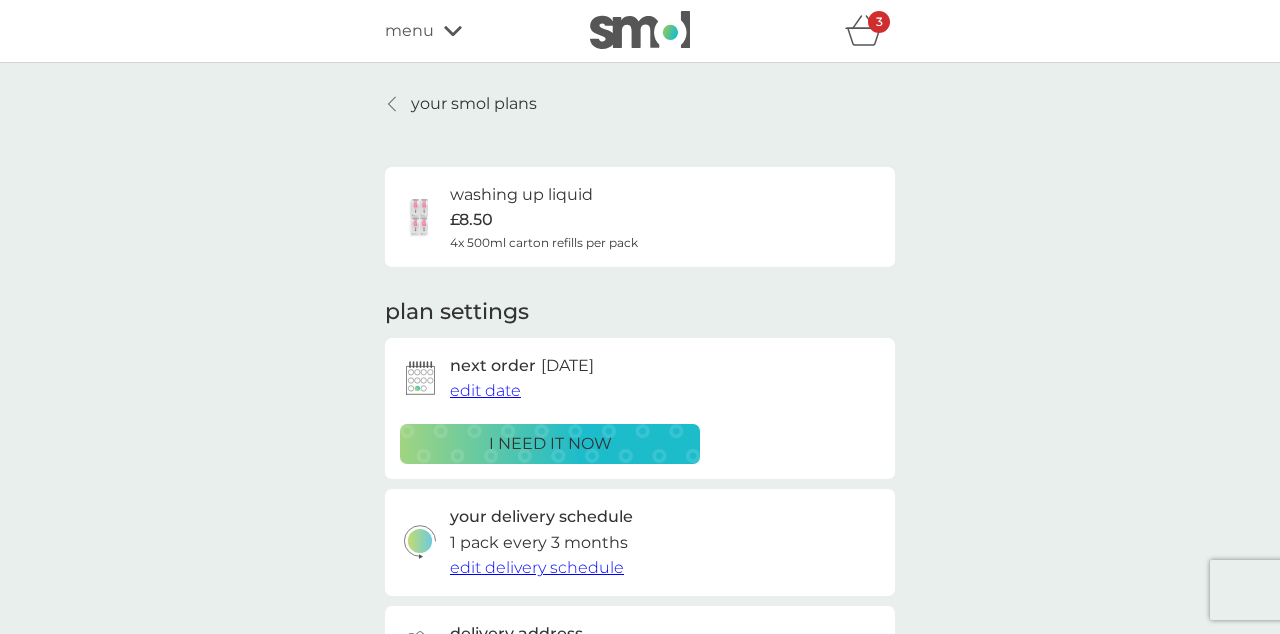click on "your smol plans" at bounding box center [461, 104] 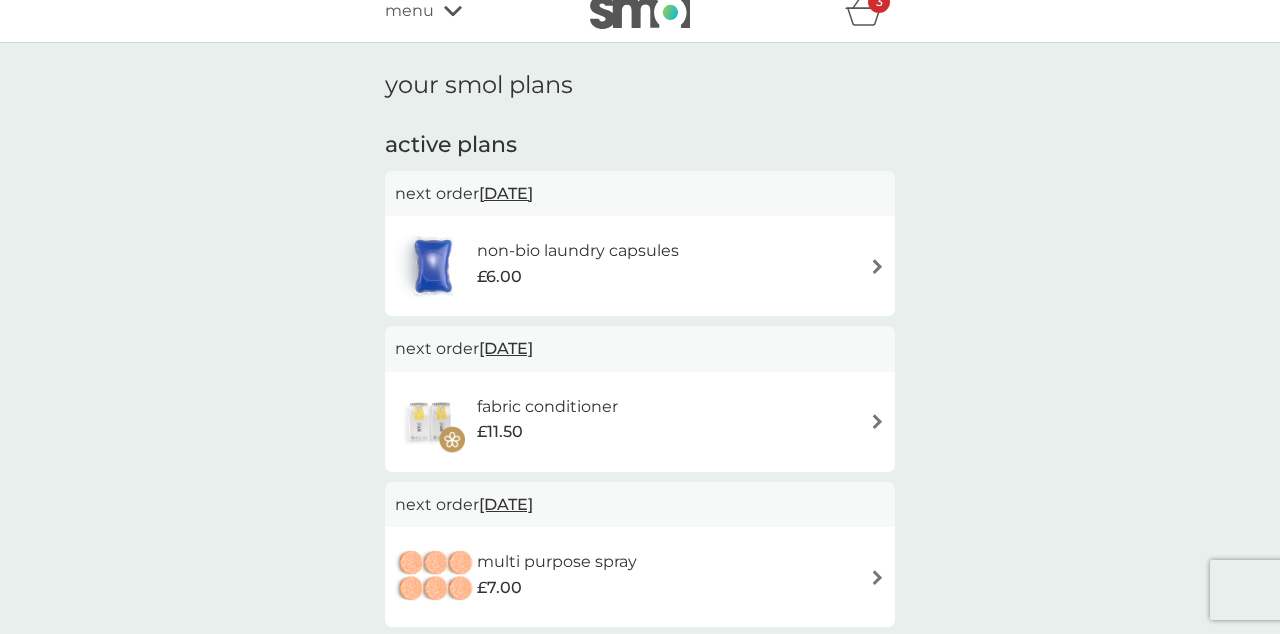 scroll, scrollTop: 0, scrollLeft: 0, axis: both 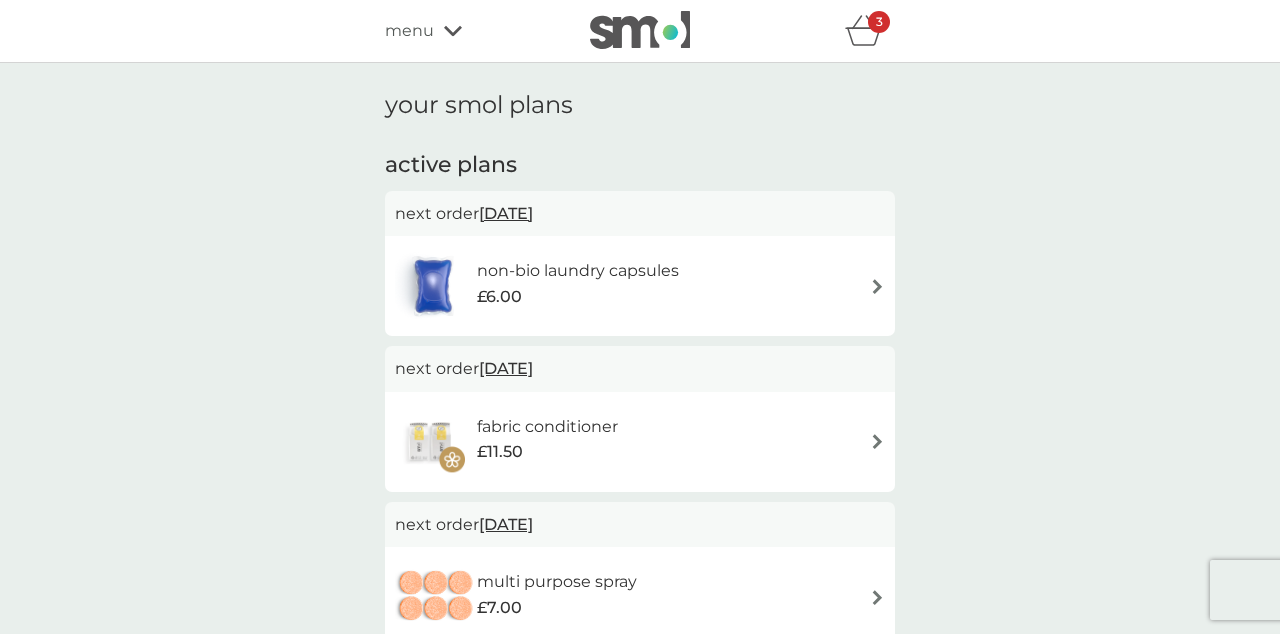click on "3" at bounding box center (870, 31) 